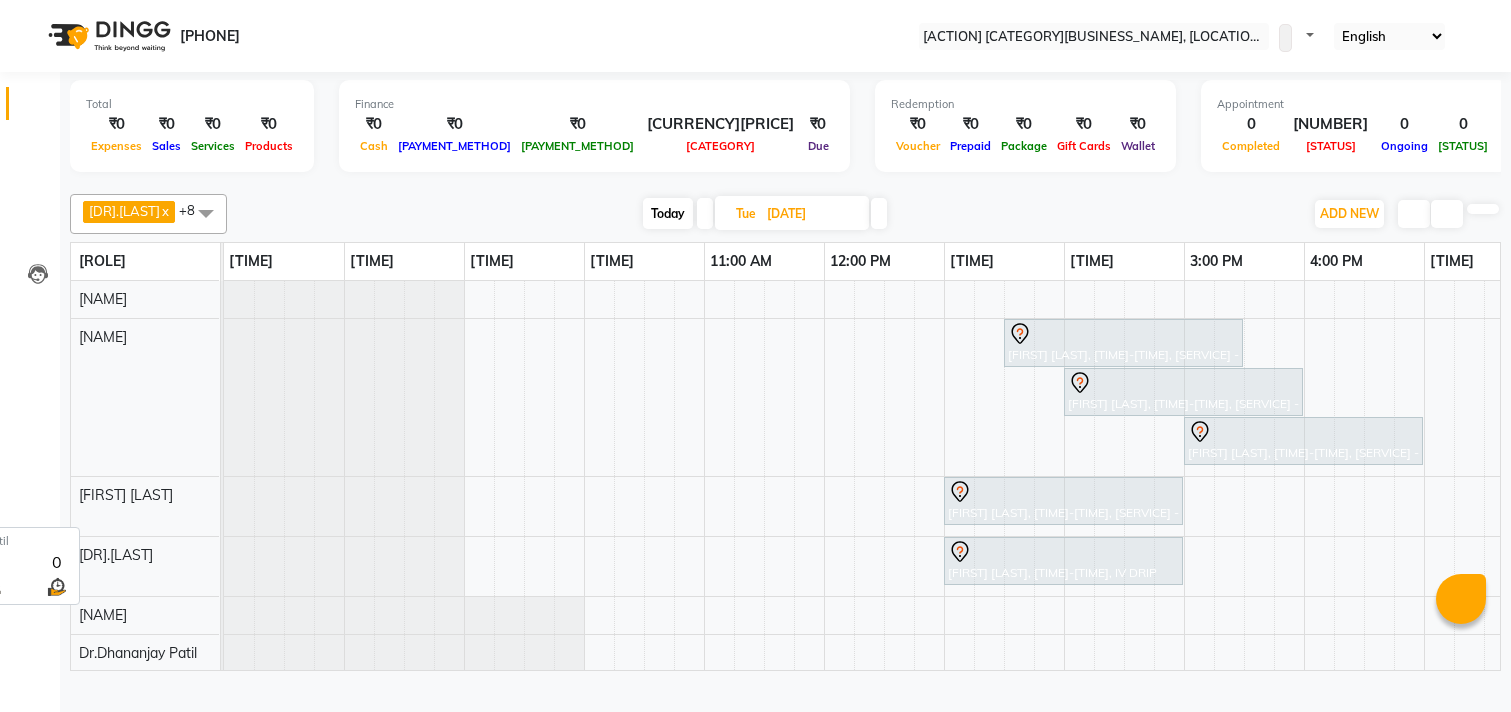 scroll, scrollTop: 0, scrollLeft: 0, axis: both 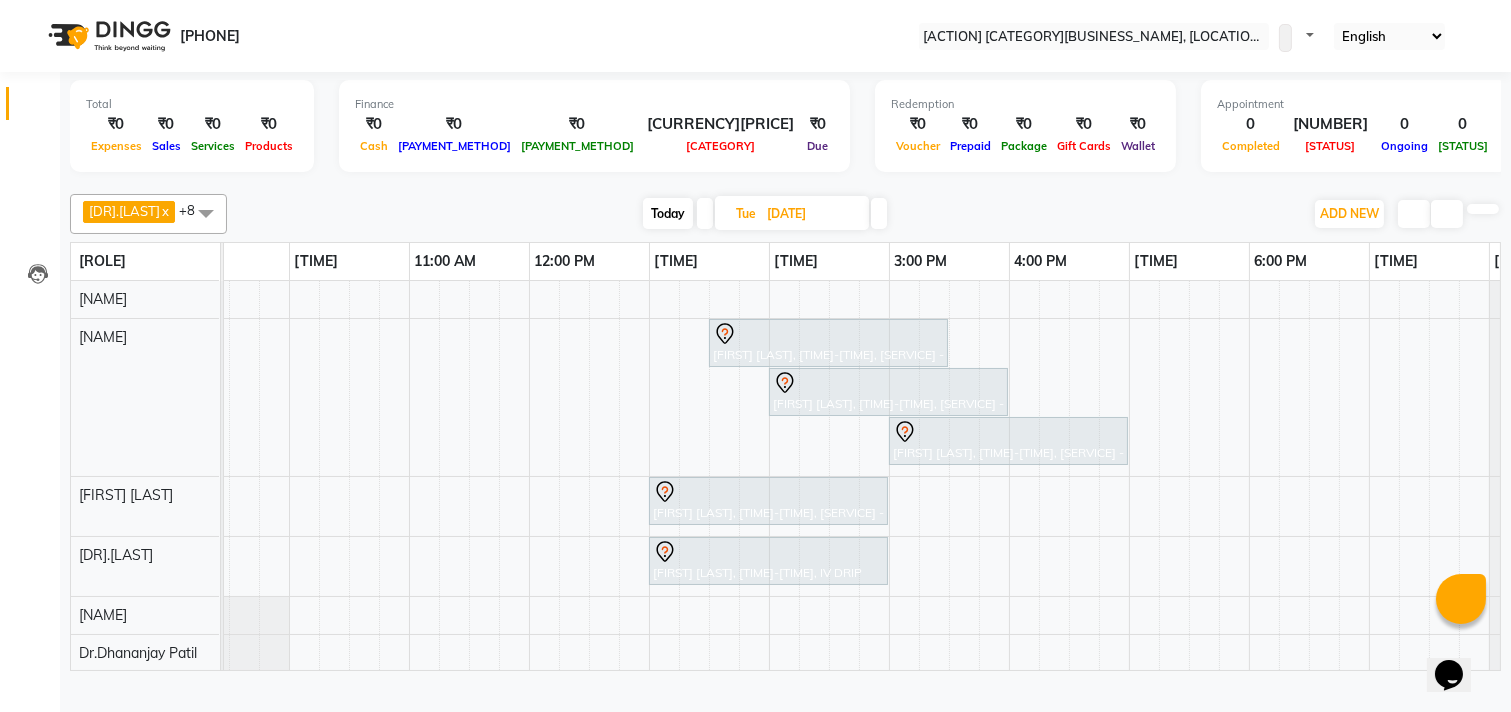 click on "[DAY] [DATE]" at bounding box center (792, 213) 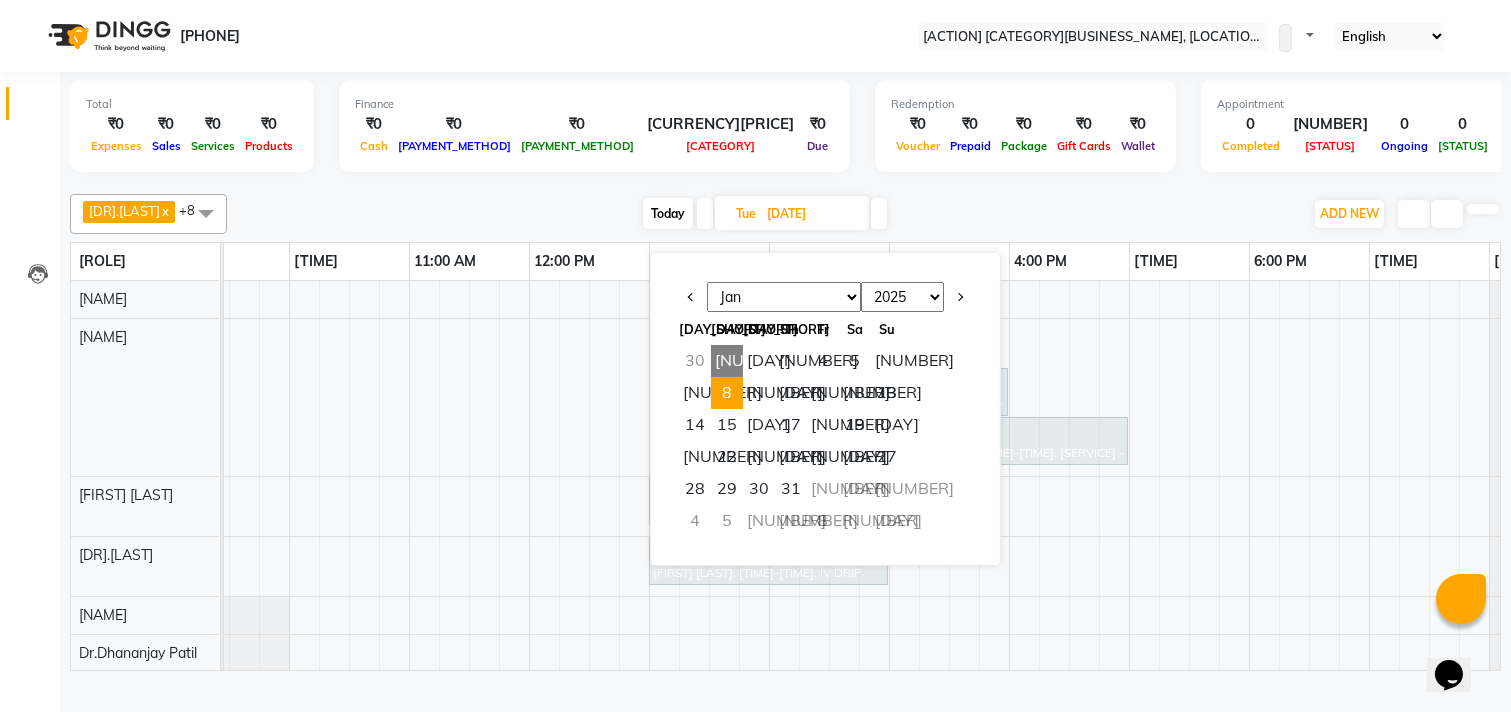 click on "[NUMBER]" at bounding box center [727, 361] 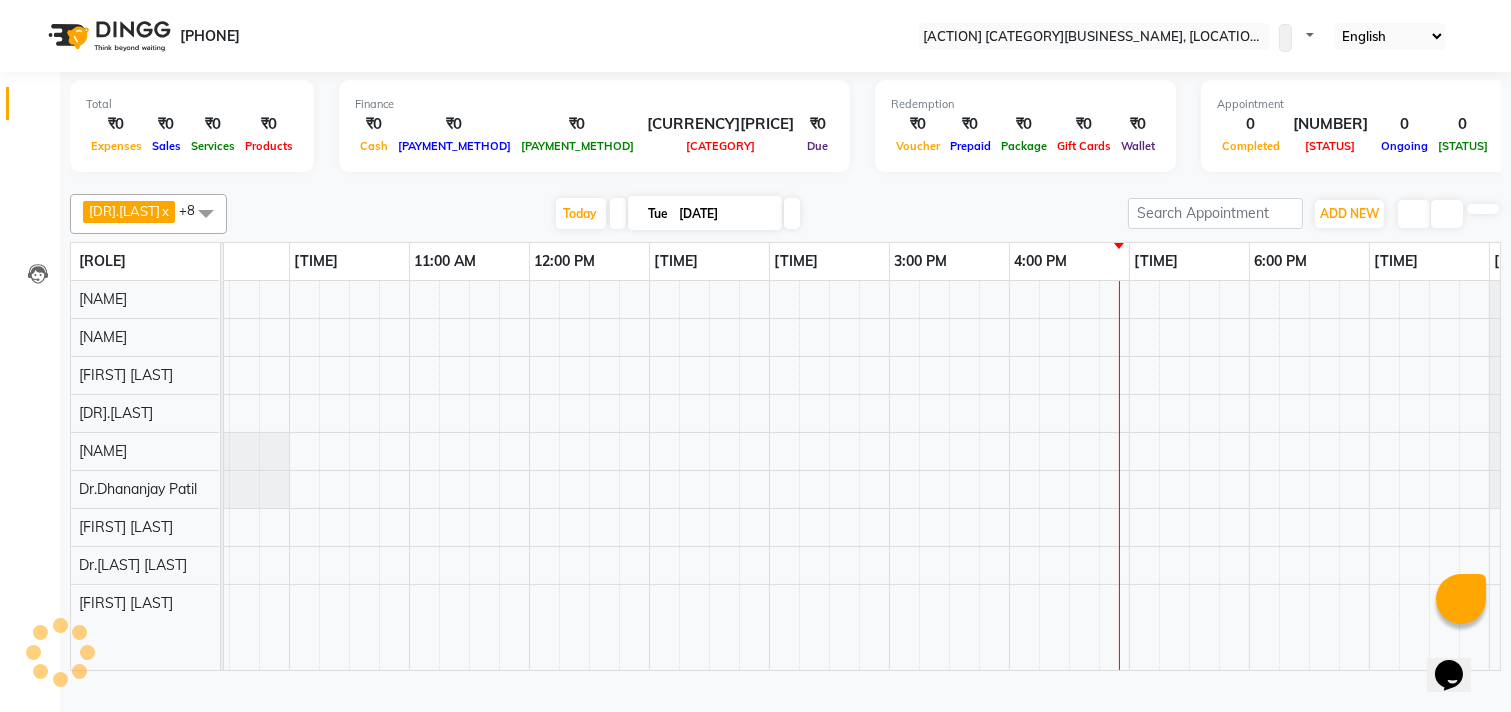 scroll, scrollTop: 0, scrollLeft: 0, axis: both 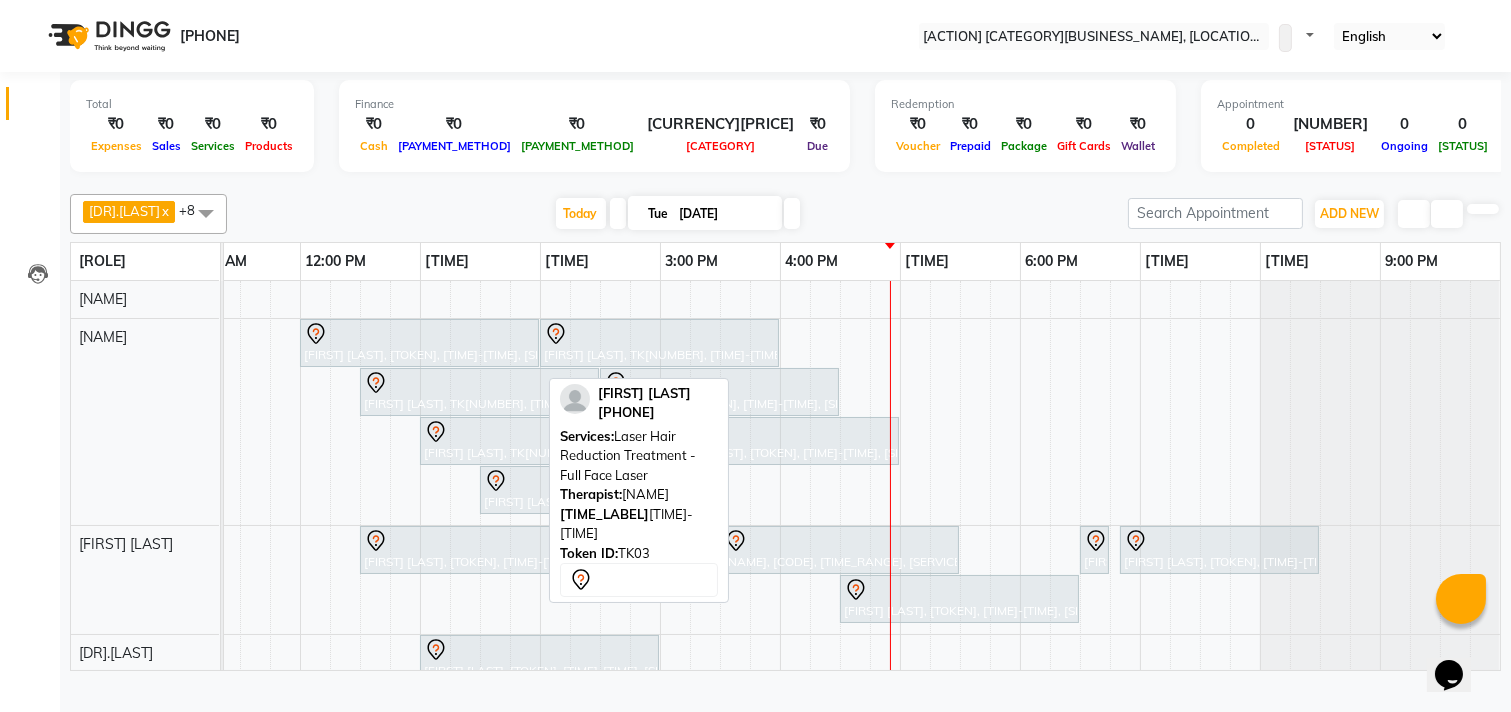 click at bounding box center [316, 334] 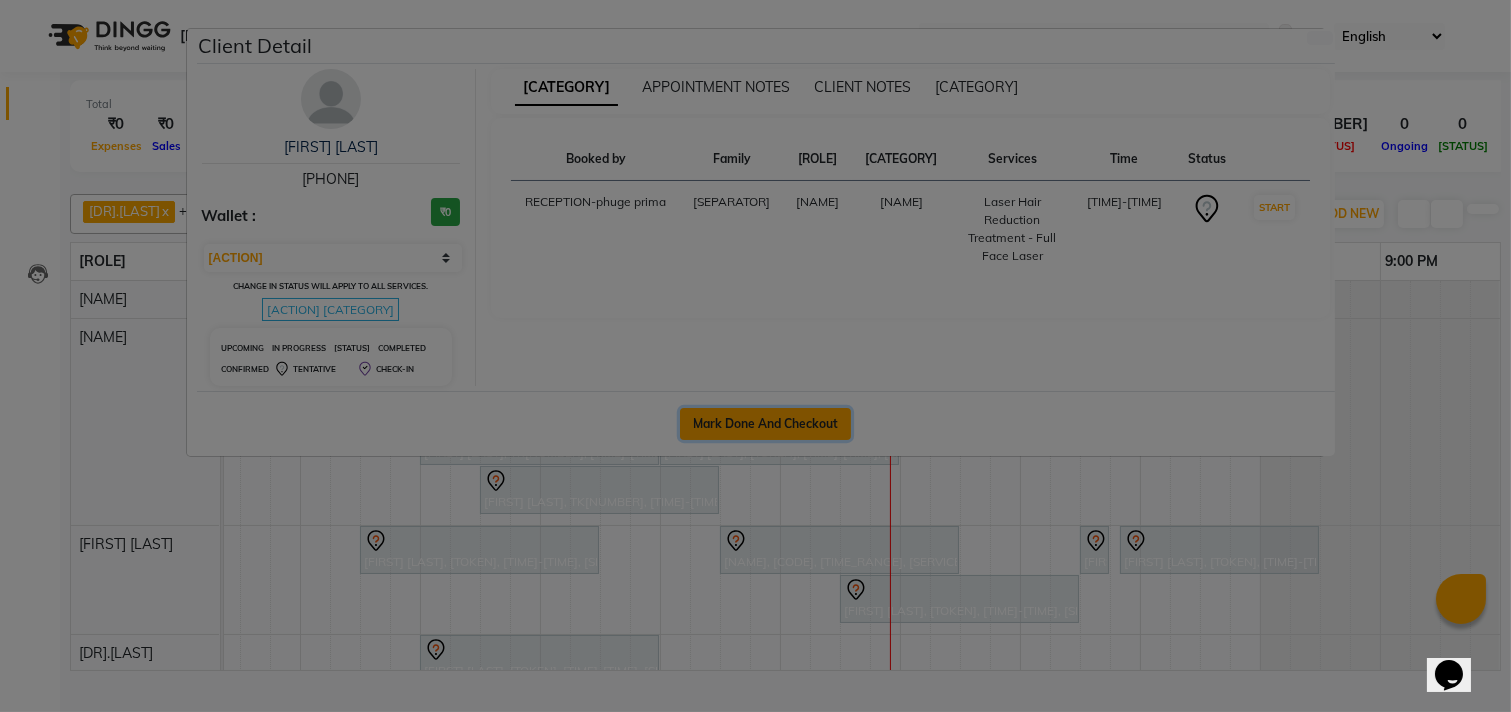 click on "Mark Done And Checkout" at bounding box center [765, 424] 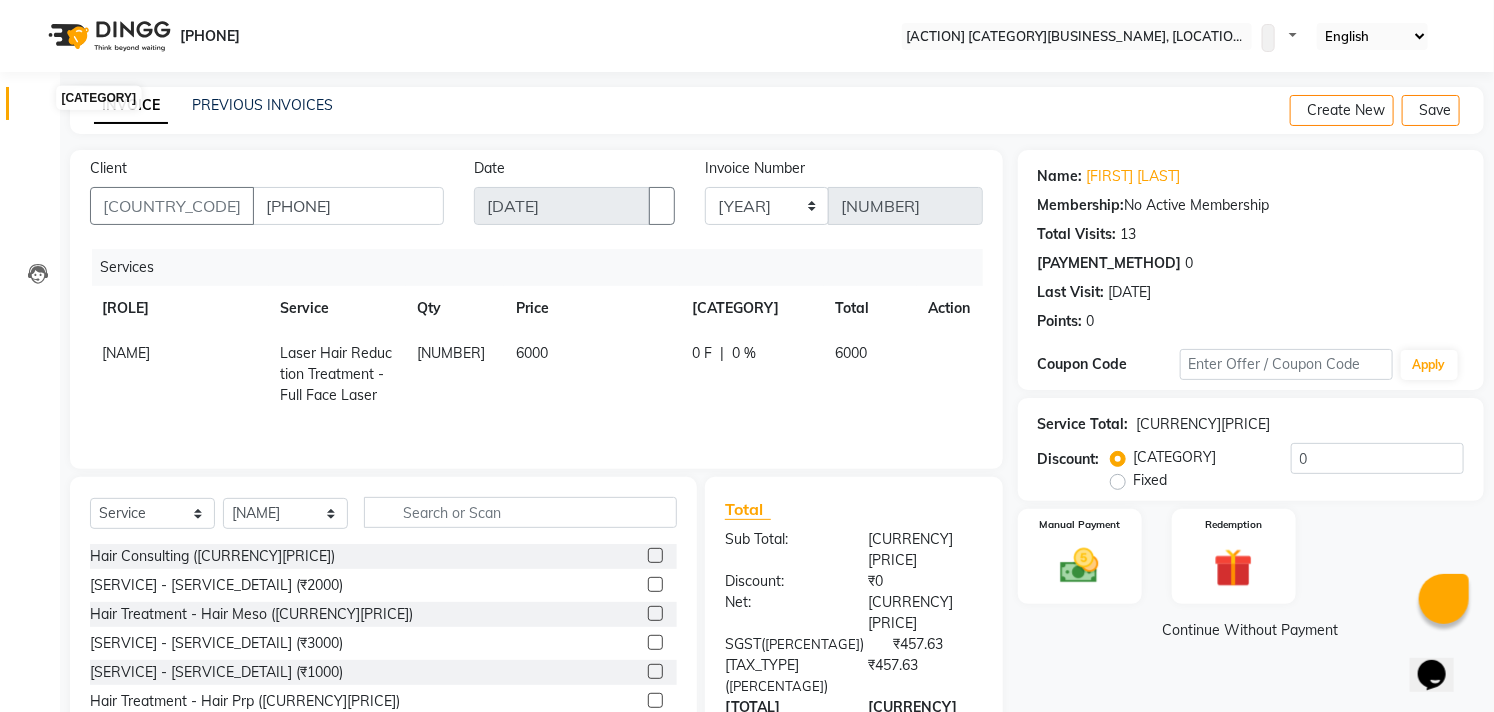 click at bounding box center (38, 108) 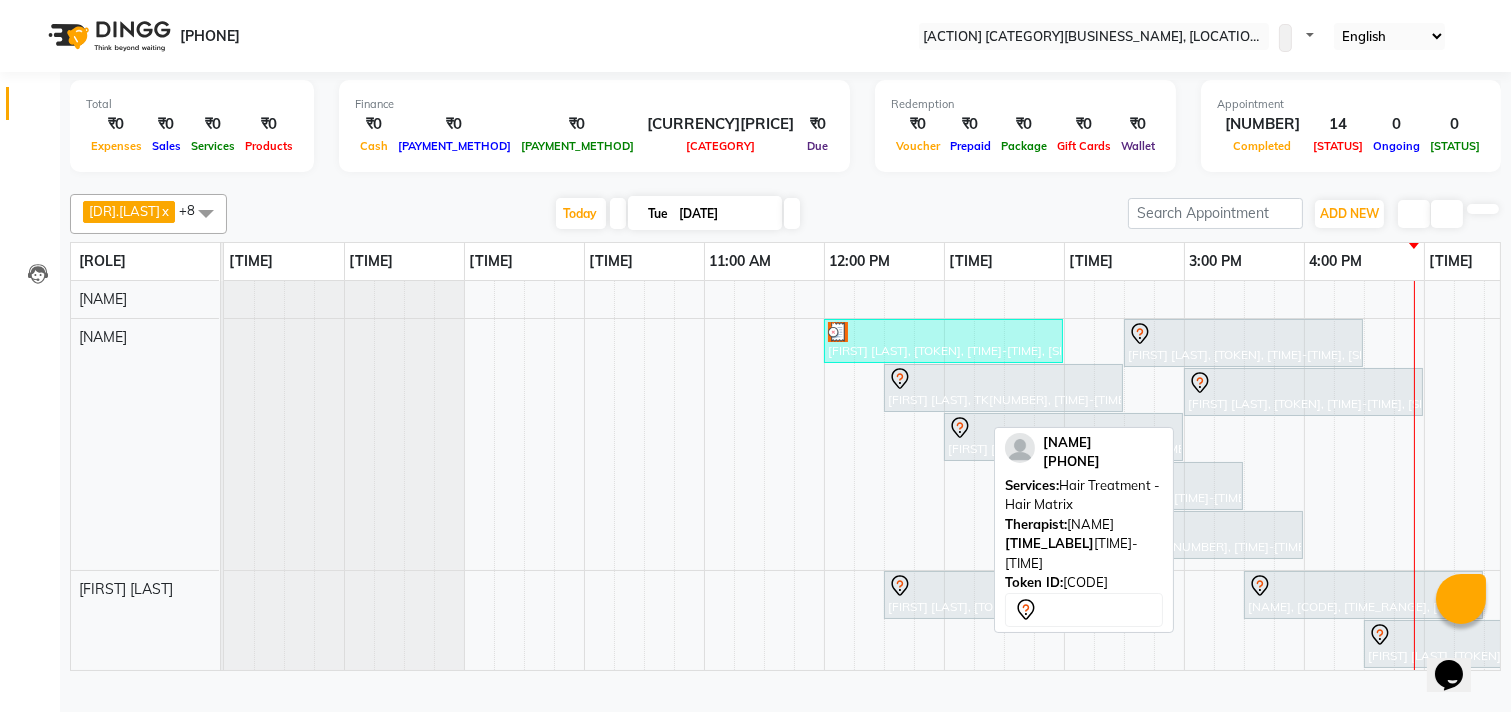 click at bounding box center [1140, 334] 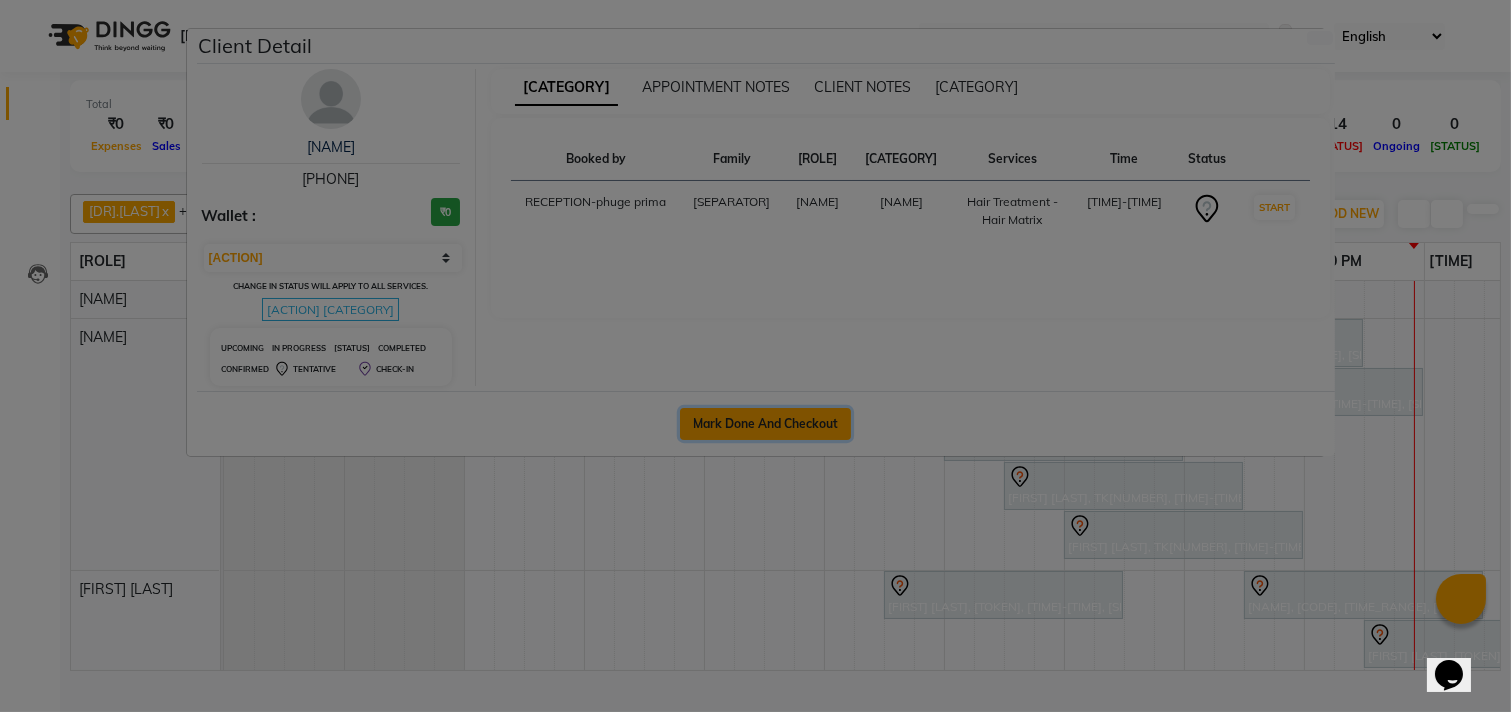 click on "Mark Done And Checkout" at bounding box center (765, 424) 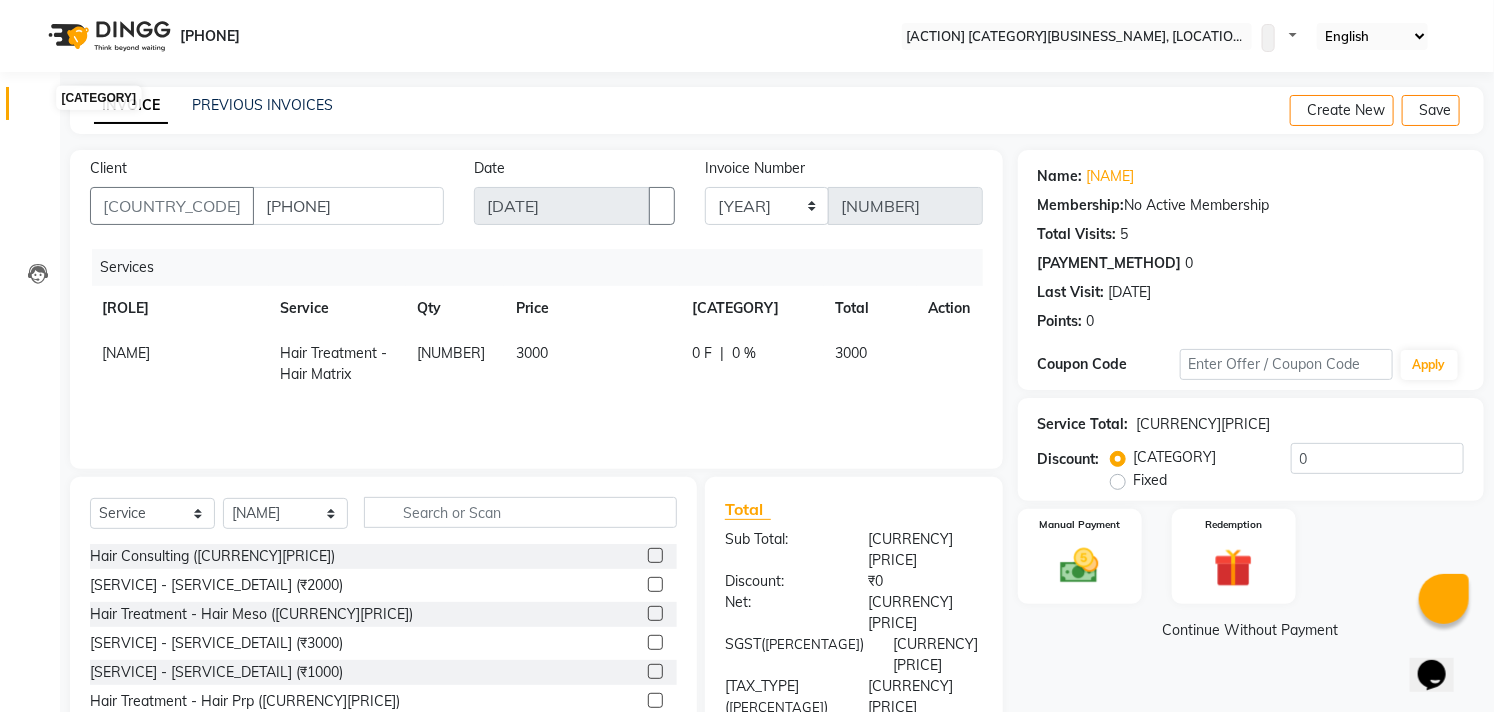 click at bounding box center [37, 108] 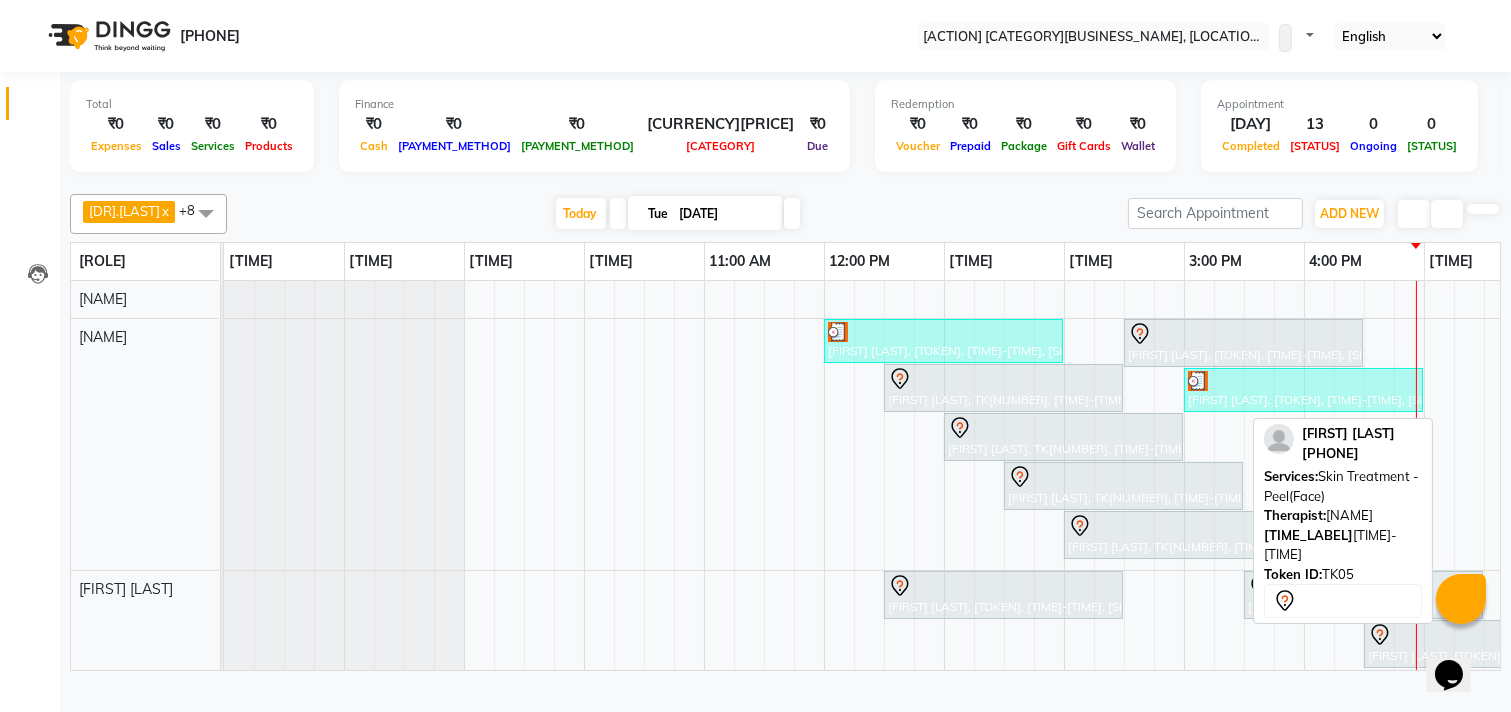 click at bounding box center (1140, 334) 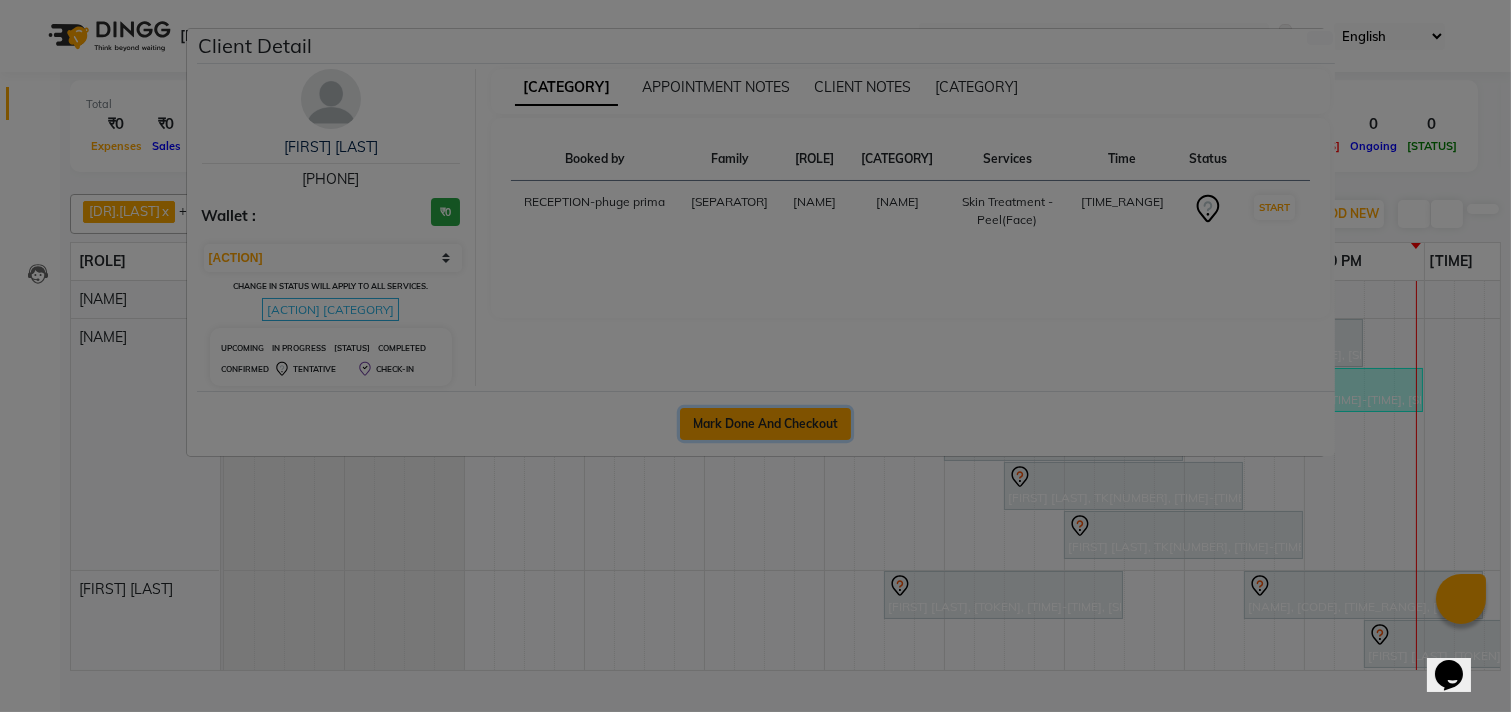 click on "Mark Done And Checkout" at bounding box center (765, 424) 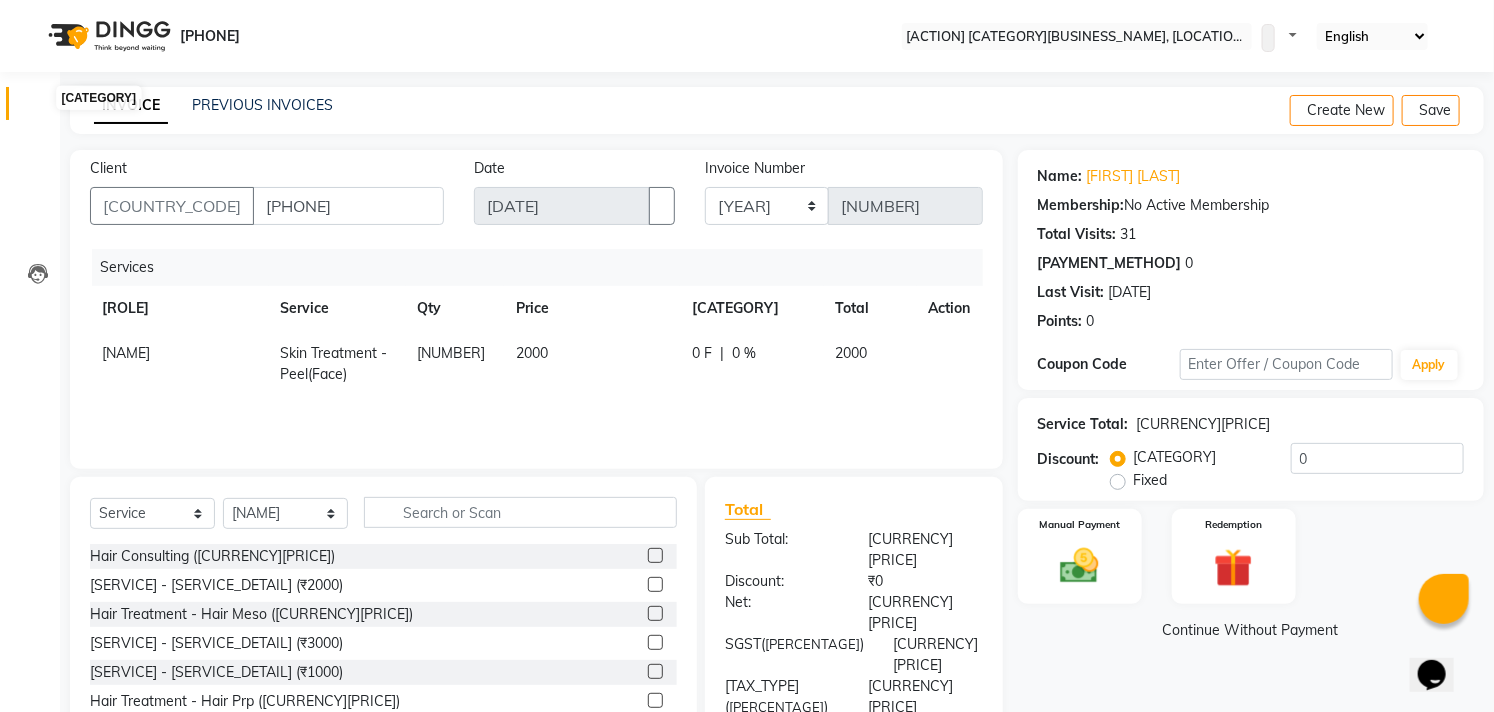 click at bounding box center (37, 108) 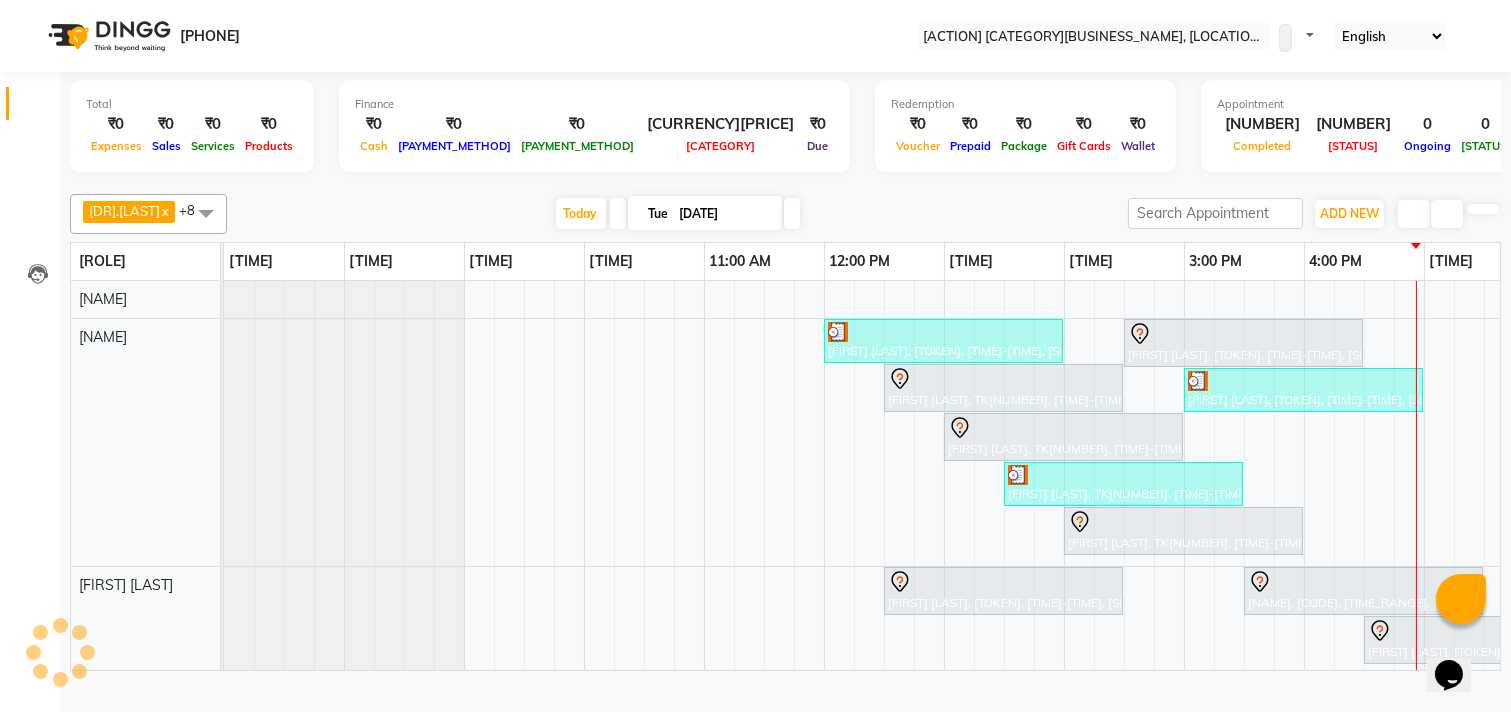 scroll, scrollTop: 0, scrollLeft: 524, axis: horizontal 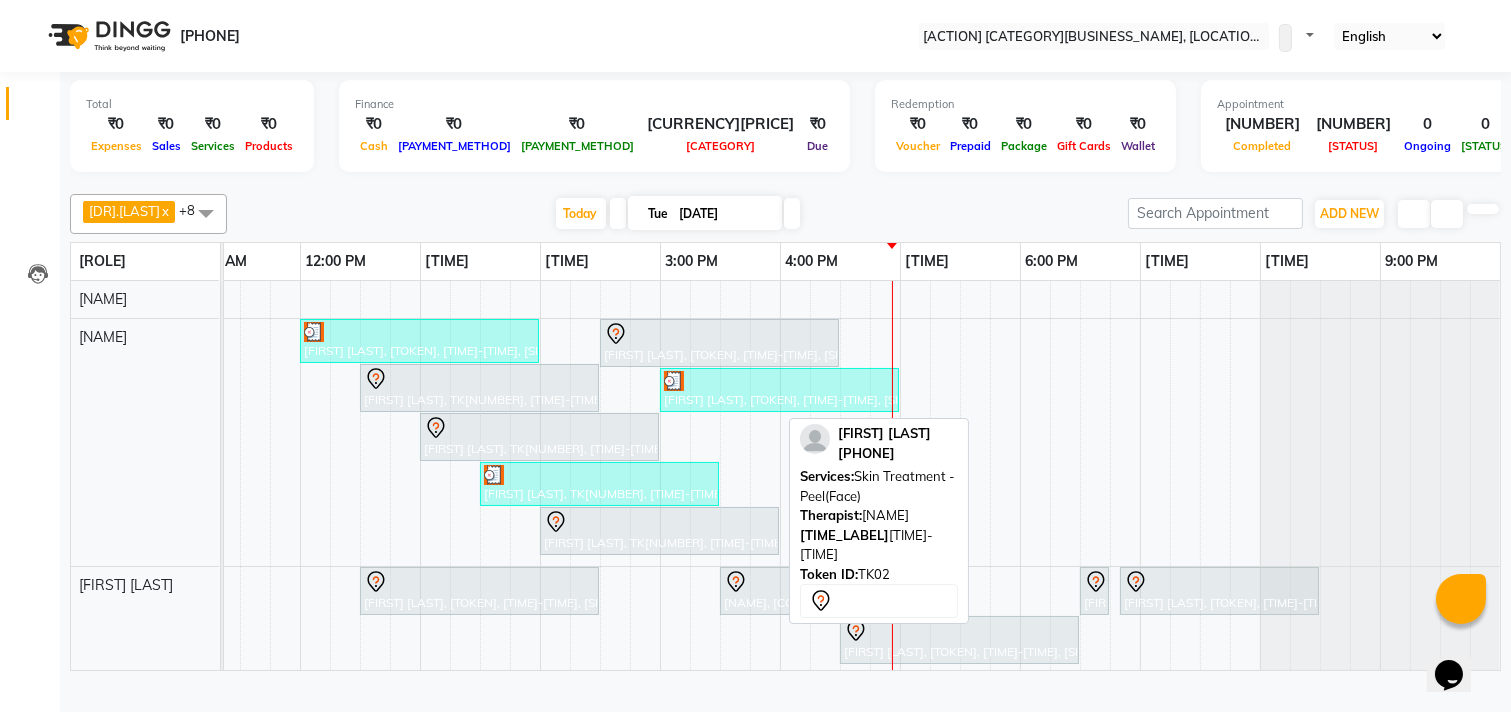 click on "[FIRST] [LAST], TK[NUMBER], [TIME]-[TIME], Skin Treatment - Peel(Face)" at bounding box center [719, 343] 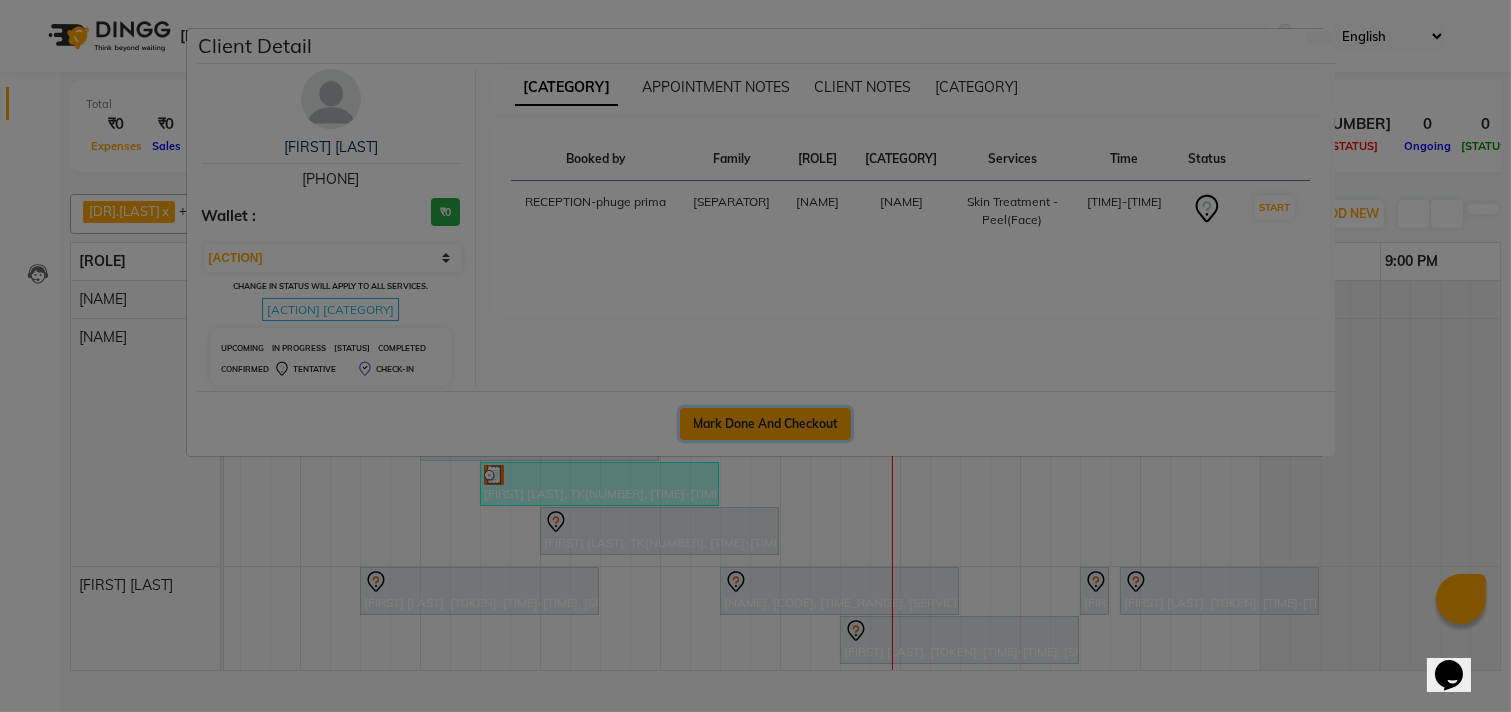 click on "Mark Done And Checkout" at bounding box center [765, 424] 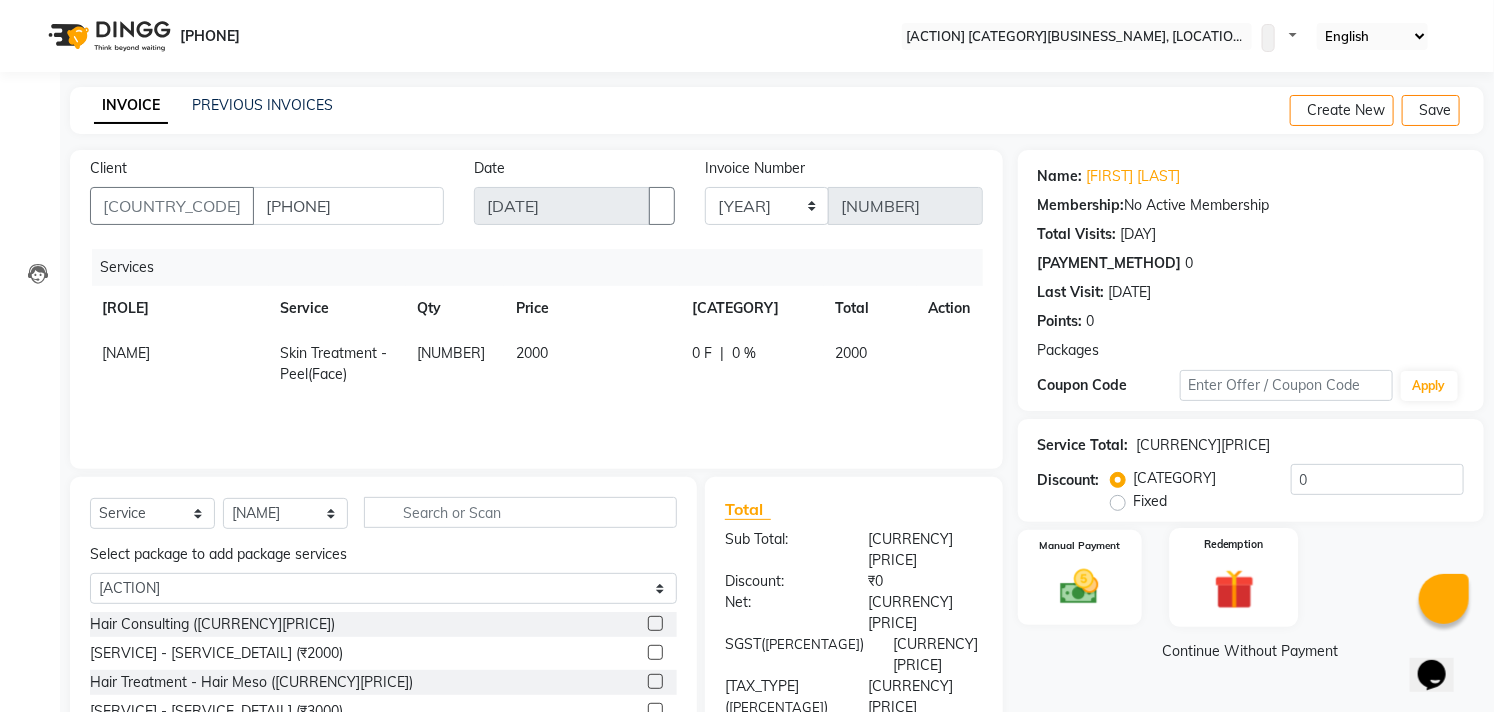 click on "Redemption" at bounding box center (1233, 577) 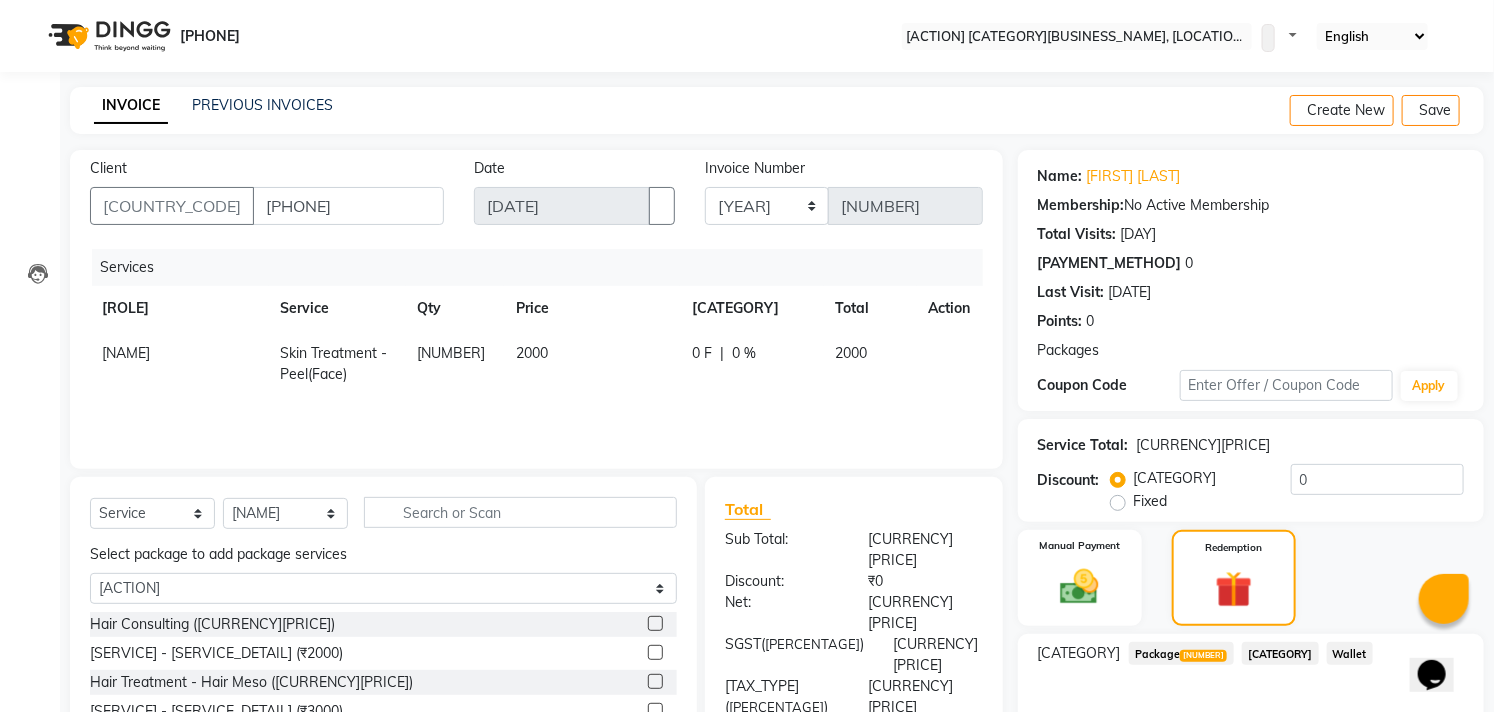 click on "Package [NUMBER]" at bounding box center (1181, 653) 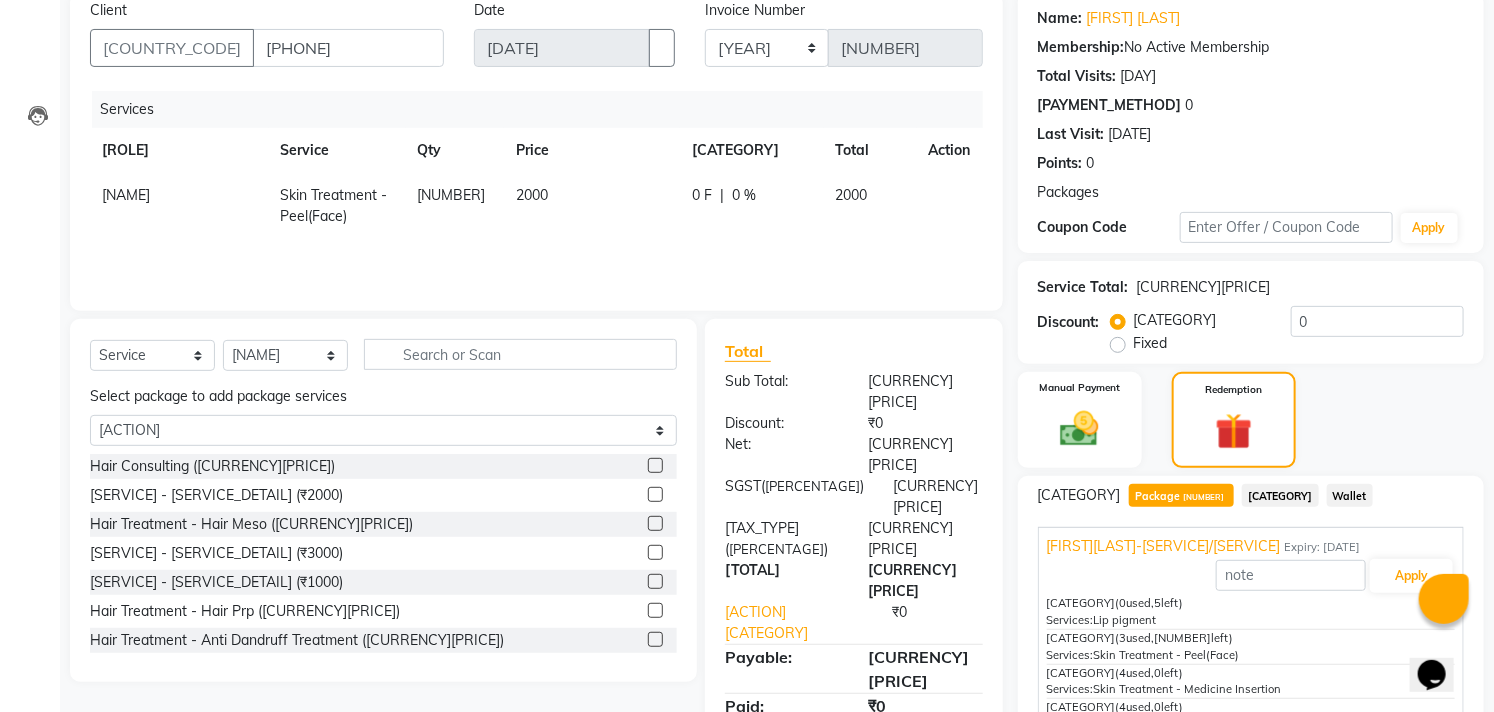 scroll, scrollTop: 257, scrollLeft: 0, axis: vertical 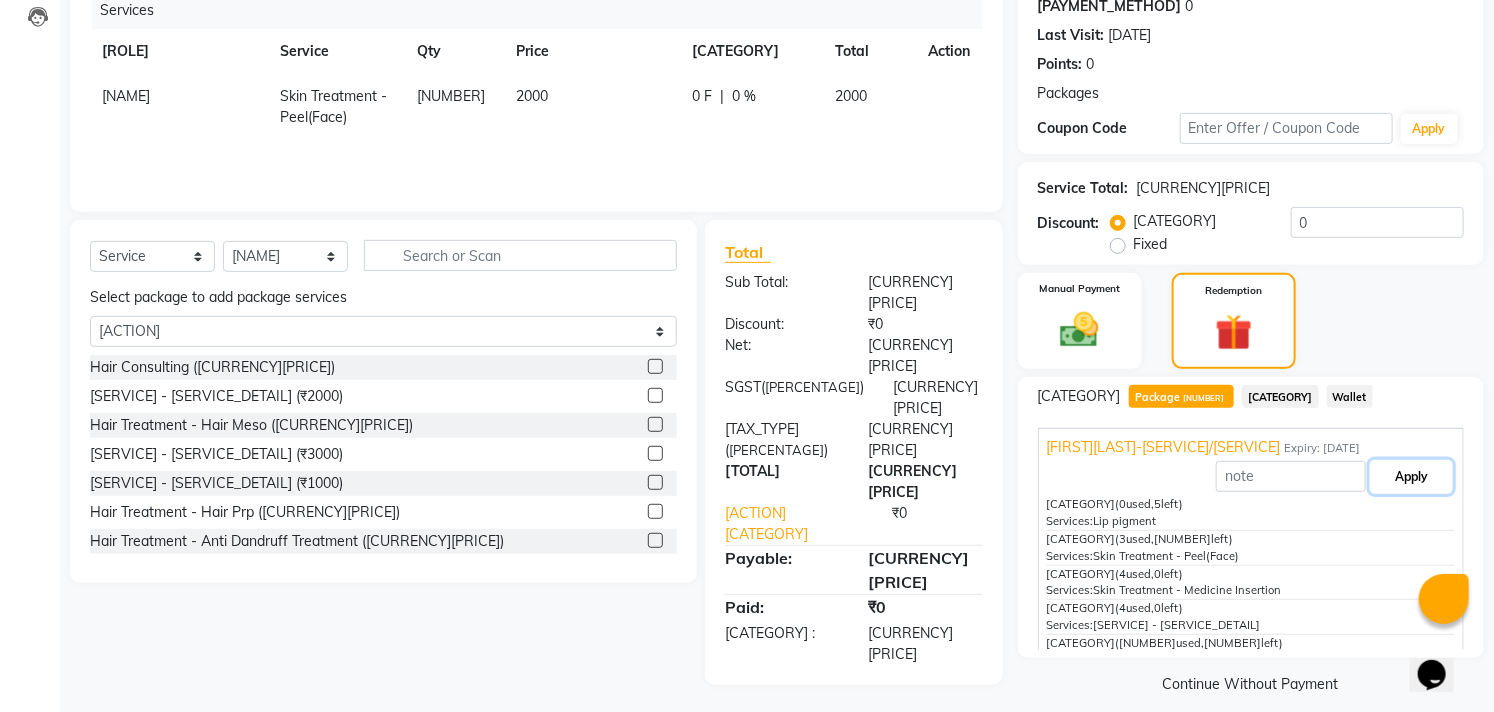 click on "Apply" at bounding box center [1411, 477] 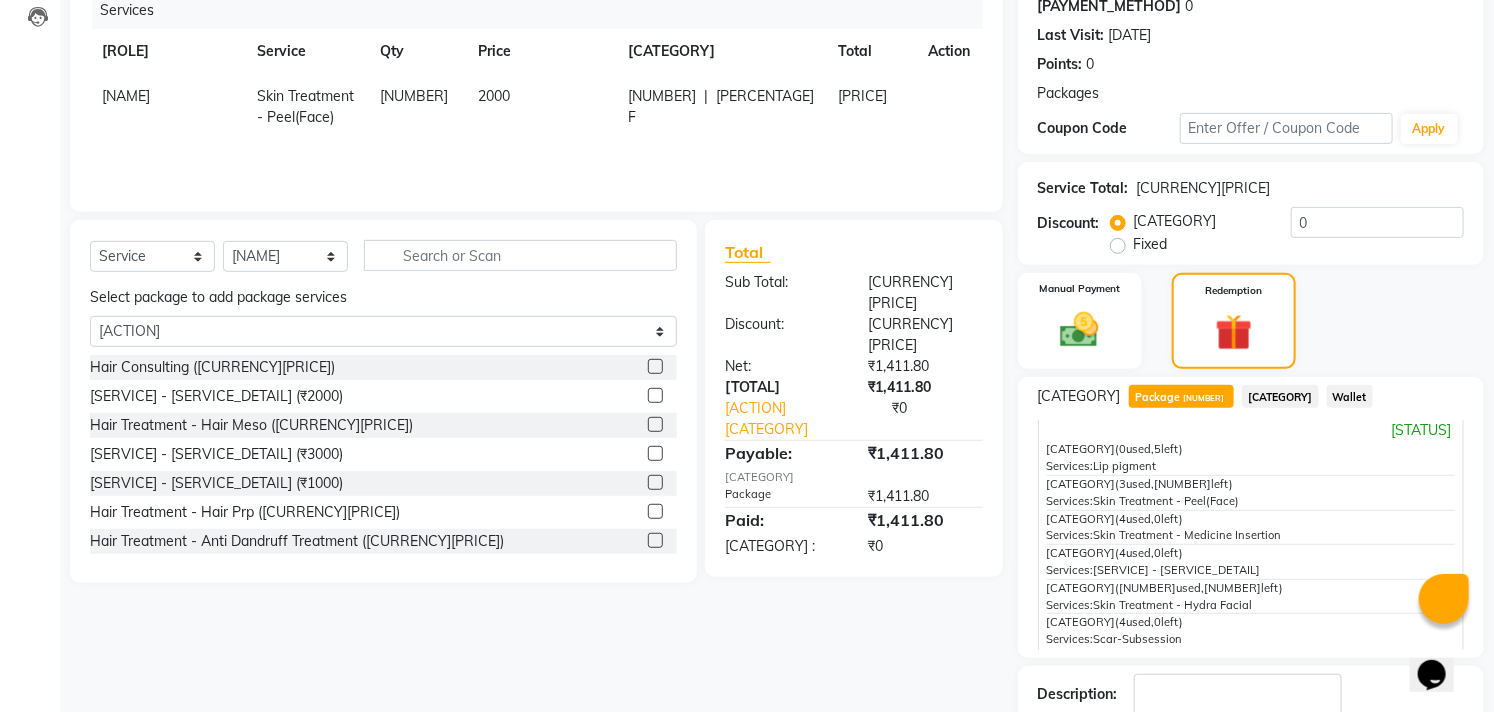 scroll, scrollTop: 62, scrollLeft: 0, axis: vertical 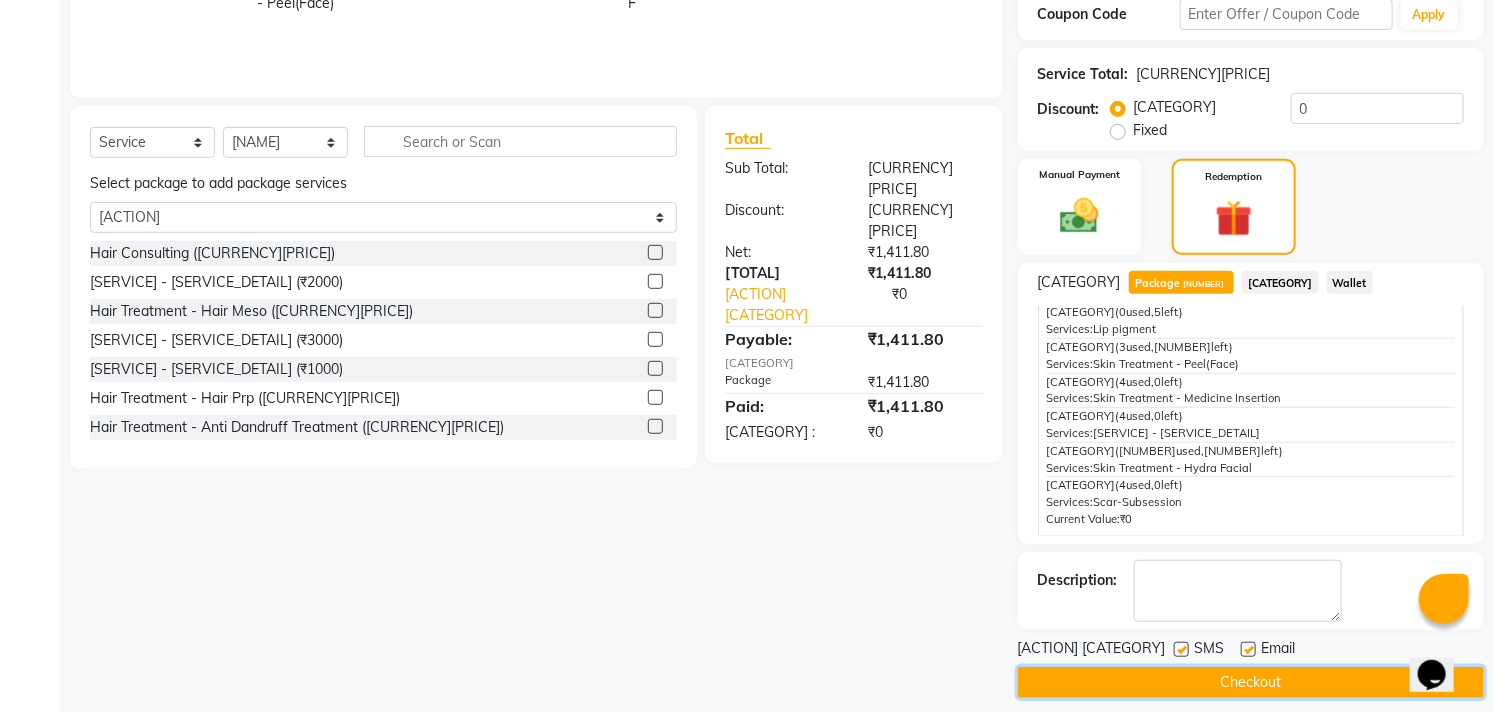 click on "Checkout" at bounding box center (1251, 682) 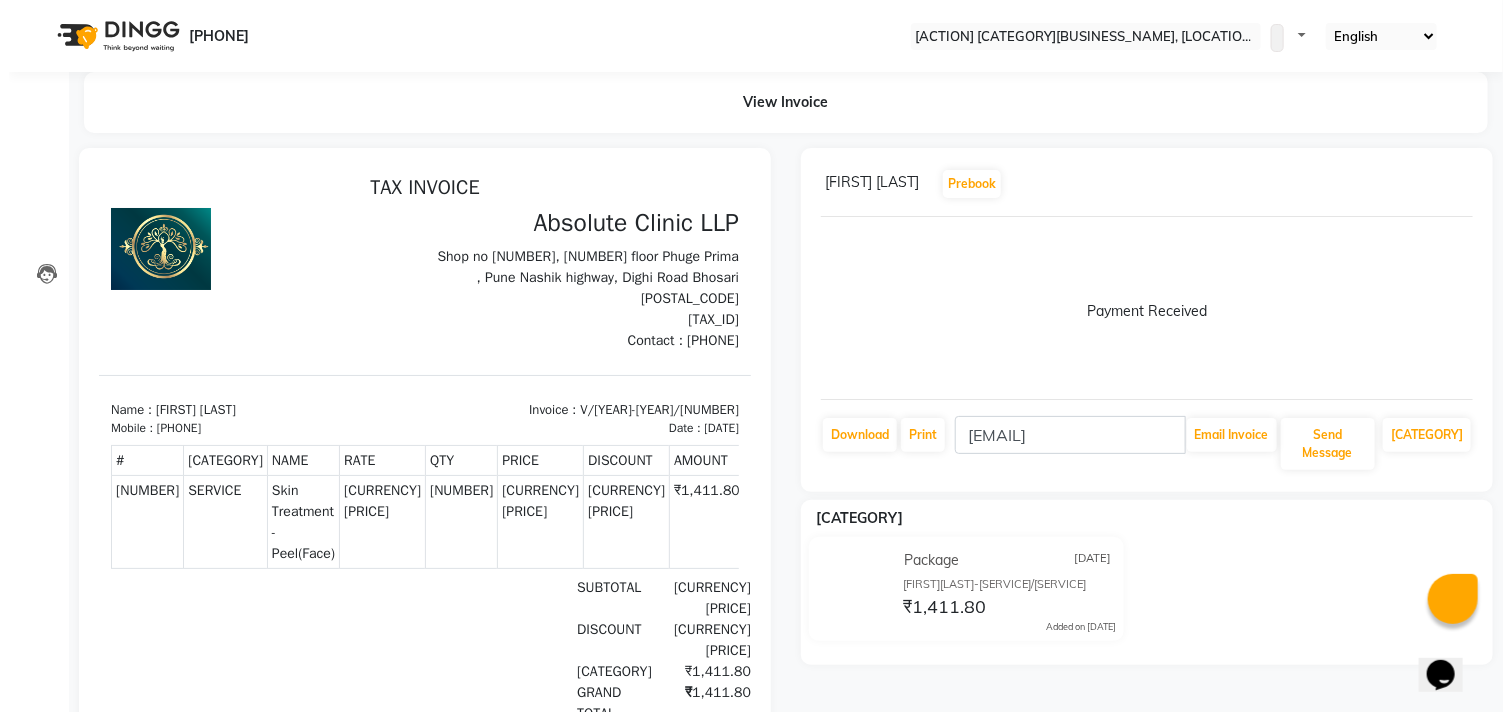 scroll, scrollTop: 0, scrollLeft: 0, axis: both 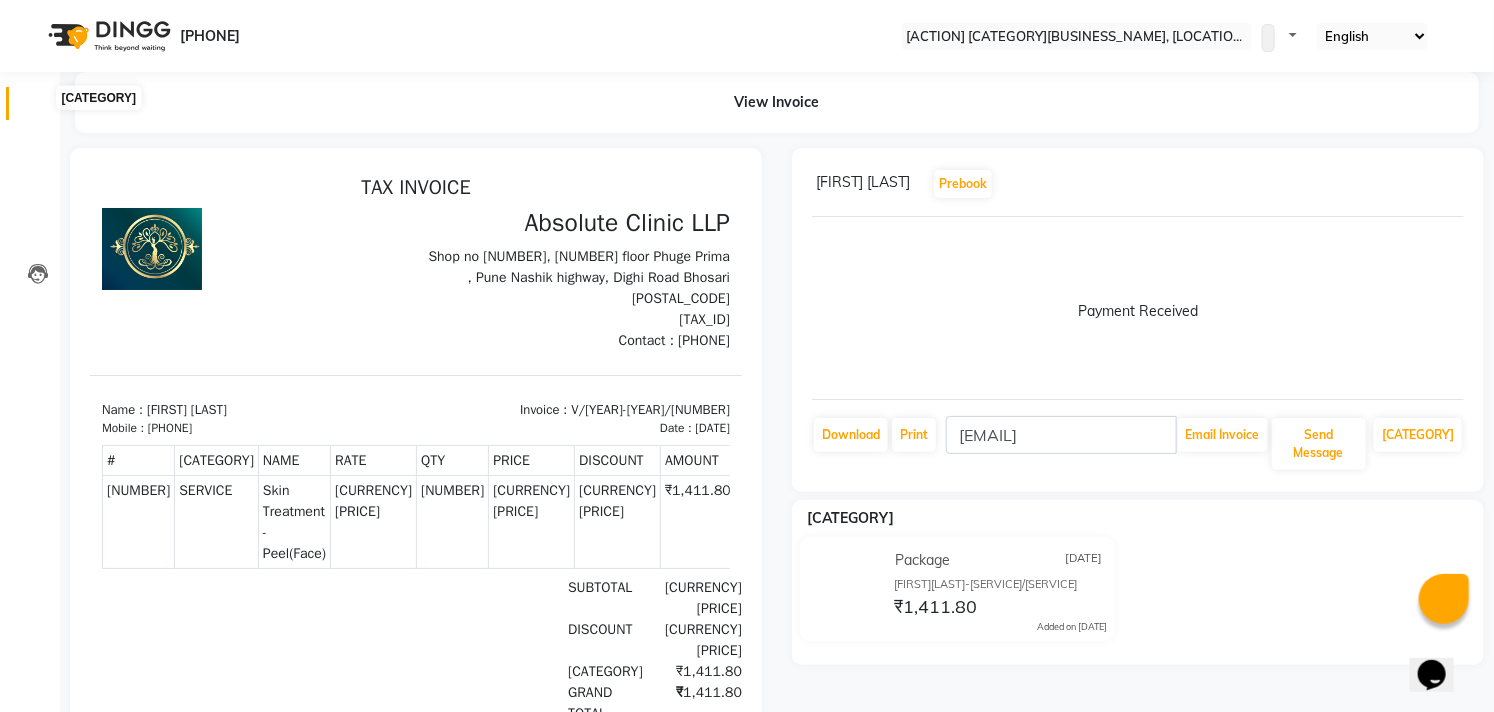 click at bounding box center (38, 108) 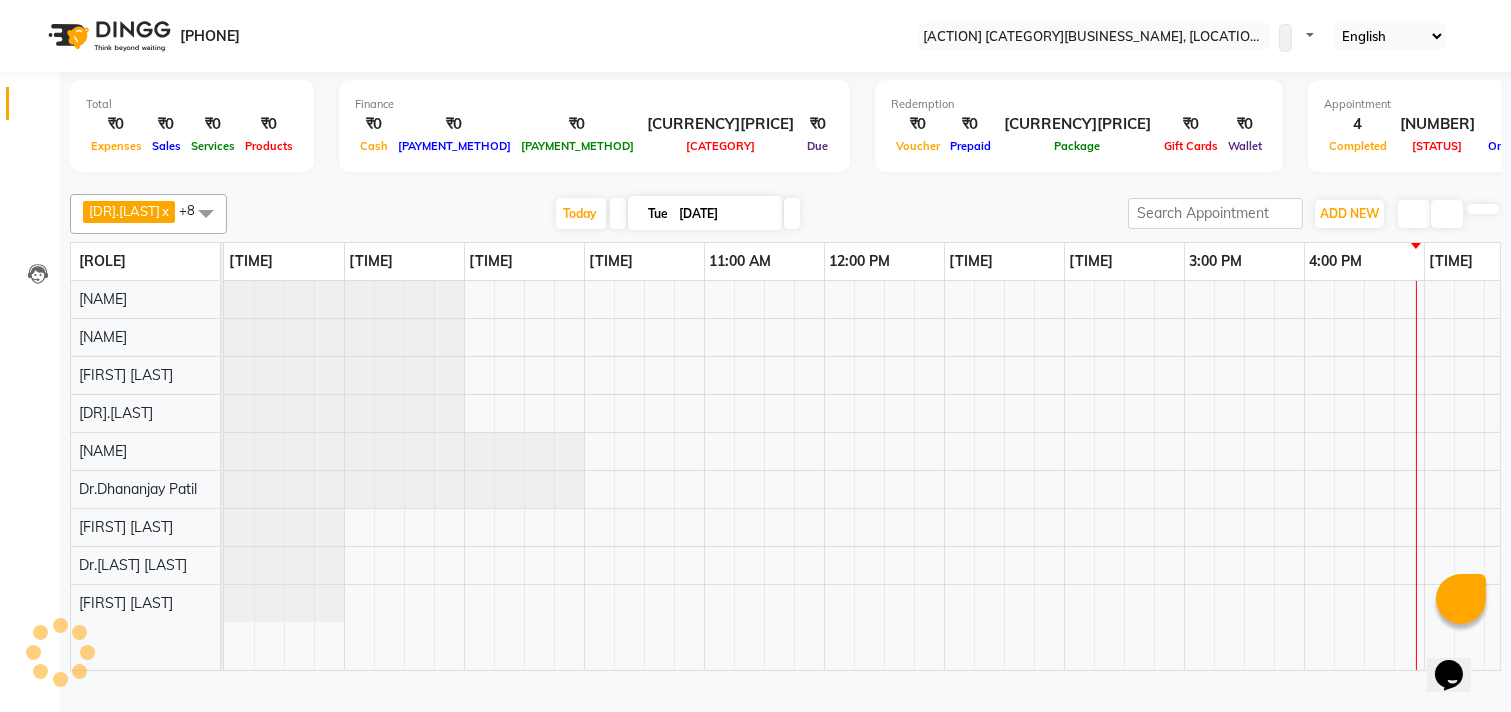 scroll, scrollTop: 0, scrollLeft: 0, axis: both 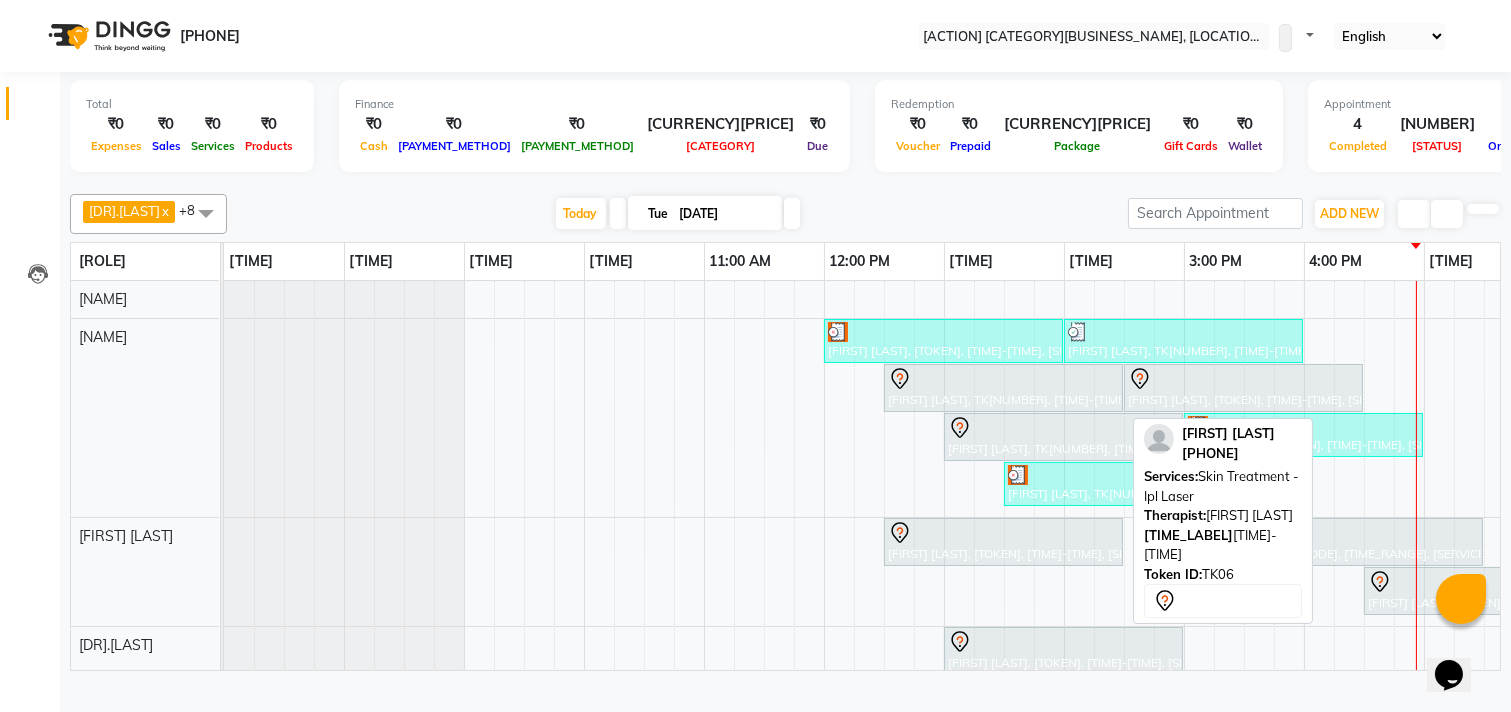 click at bounding box center [1003, 379] 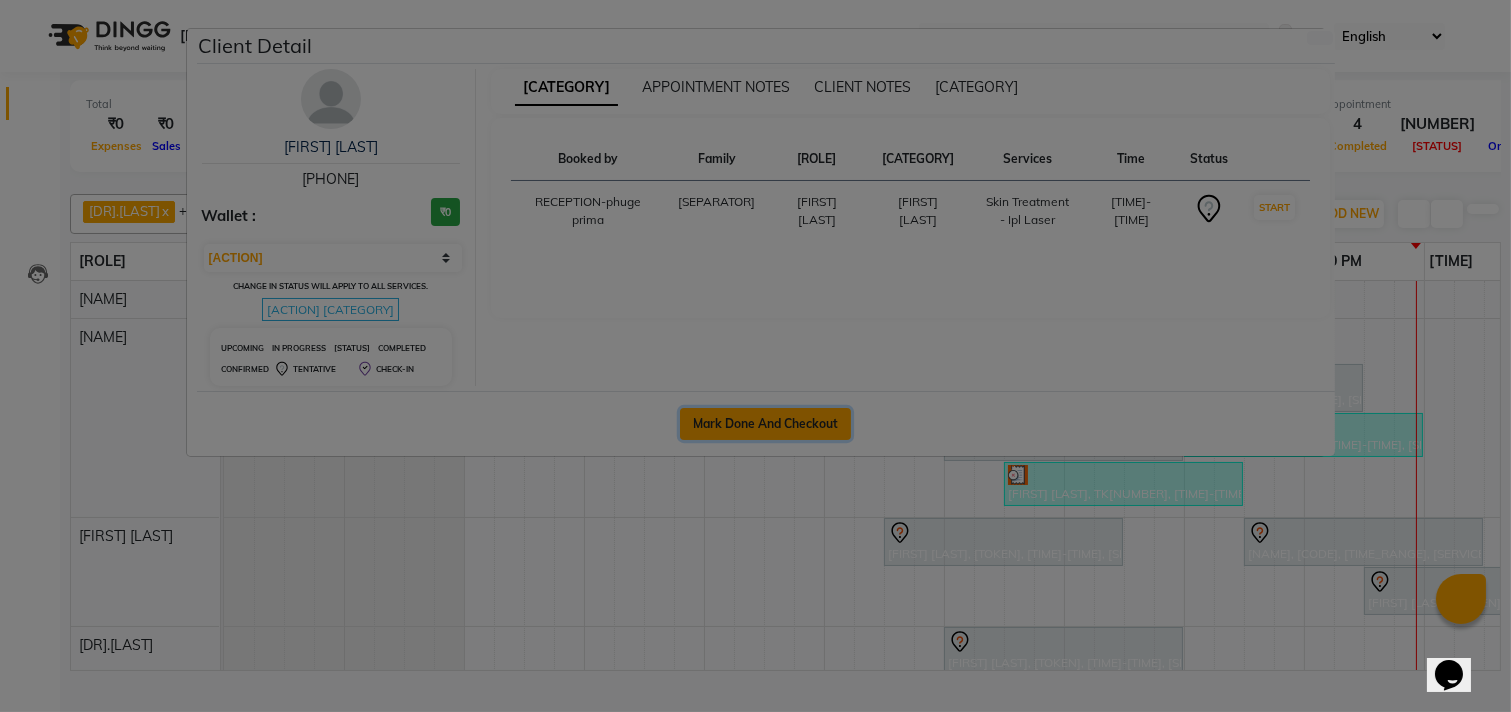 click on "Mark Done And Checkout" at bounding box center [765, 424] 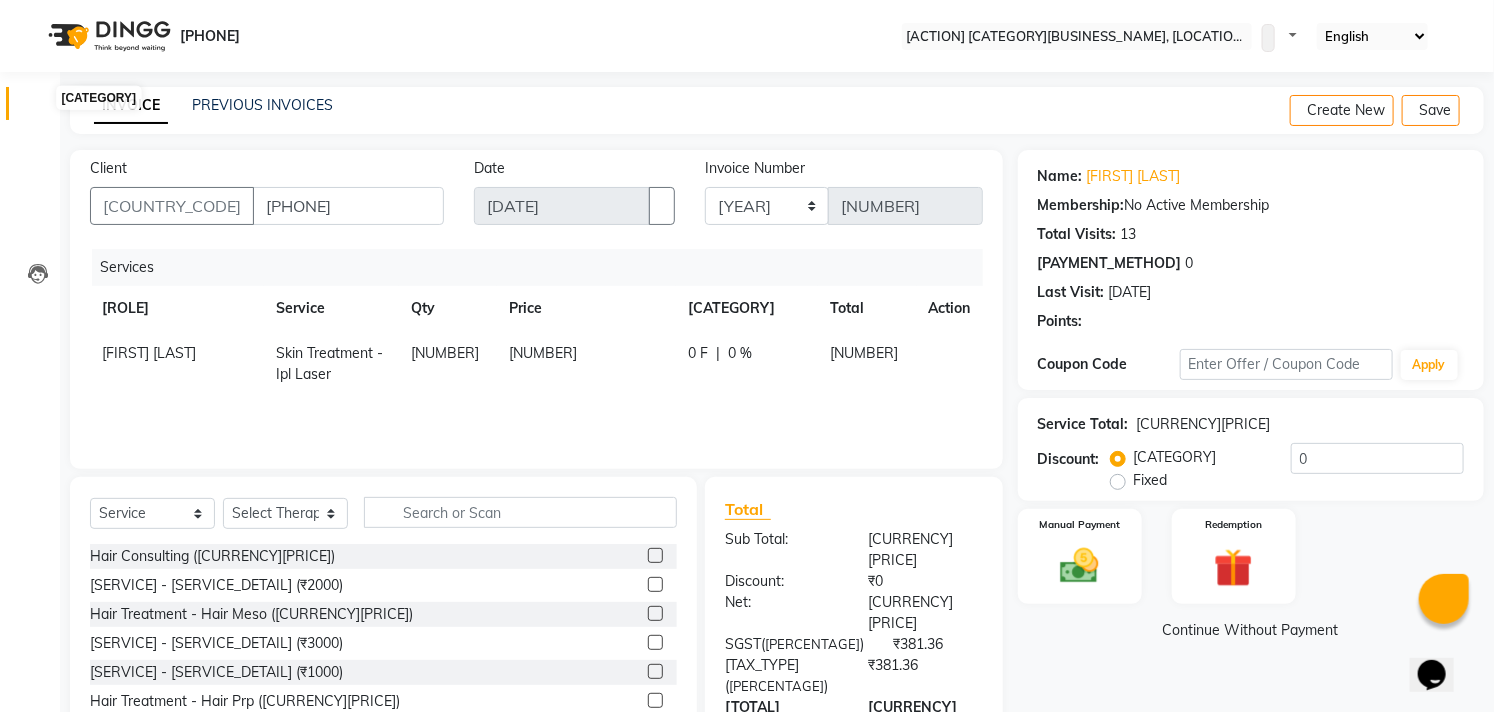 click at bounding box center (37, 108) 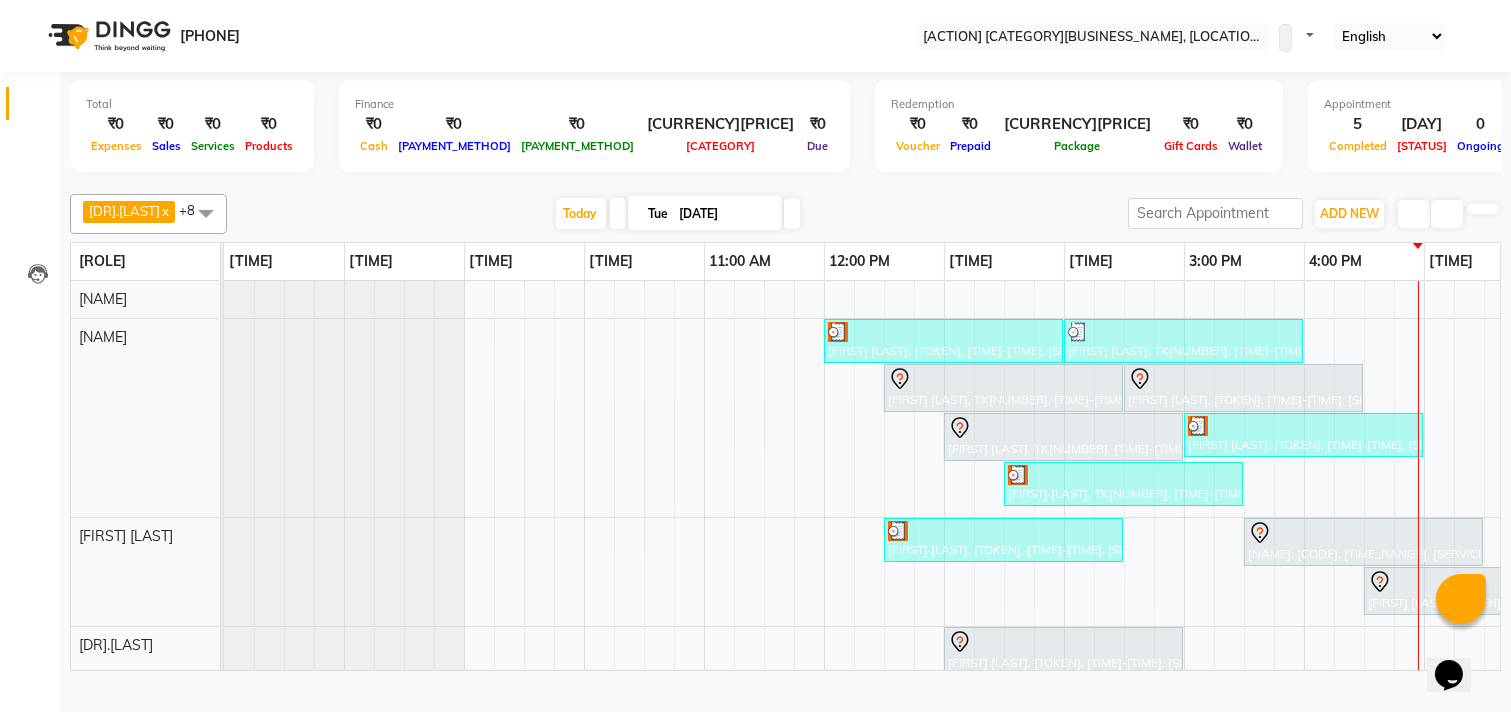 scroll, scrollTop: 0, scrollLeft: 285, axis: horizontal 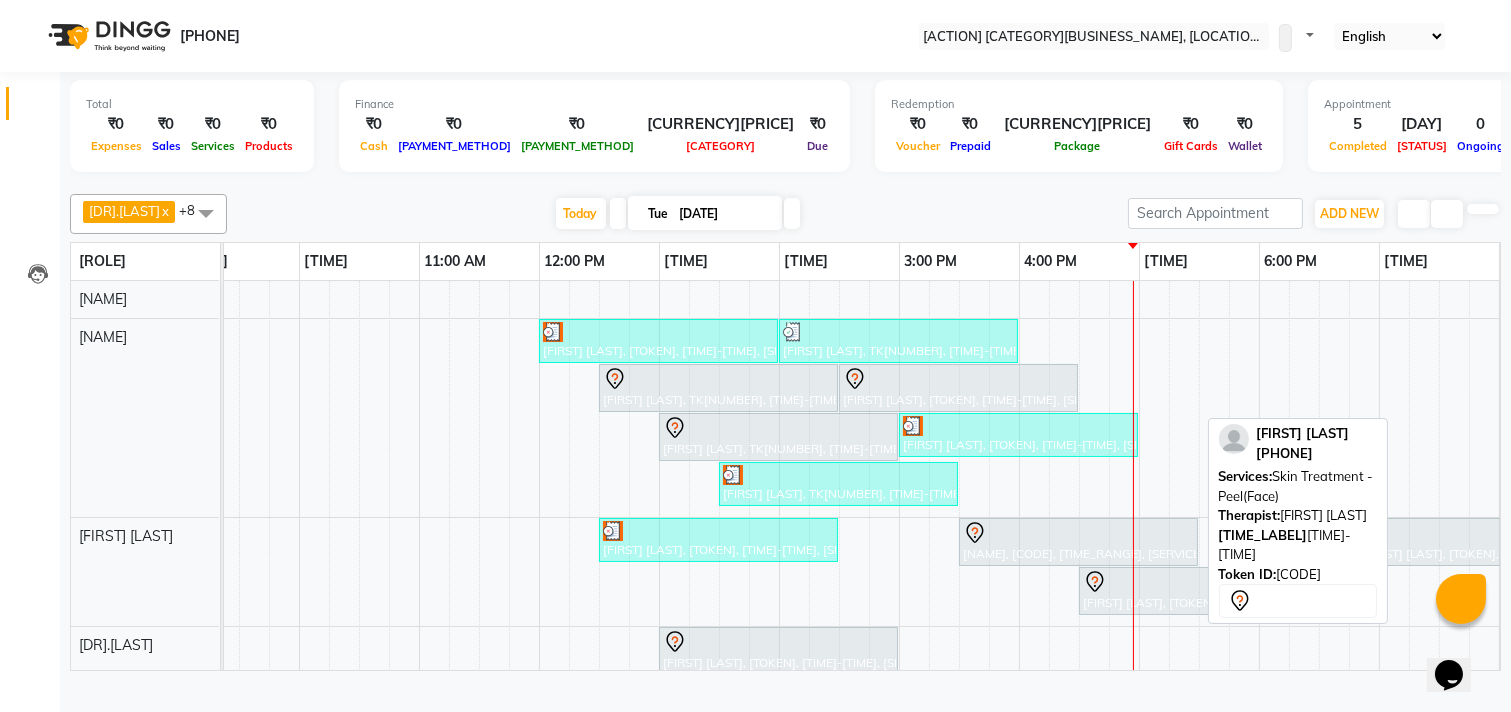 click at bounding box center [615, 379] 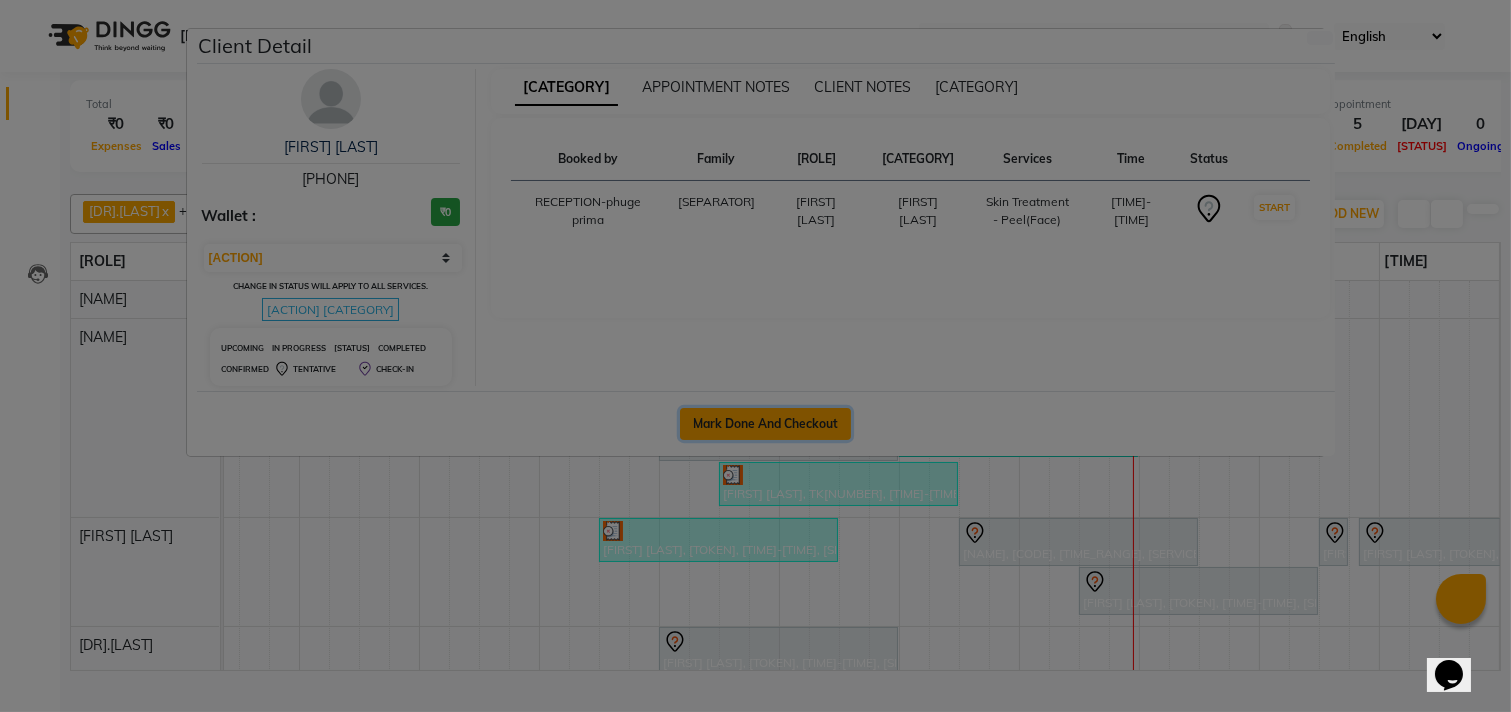 click on "Mark Done And Checkout" at bounding box center [765, 424] 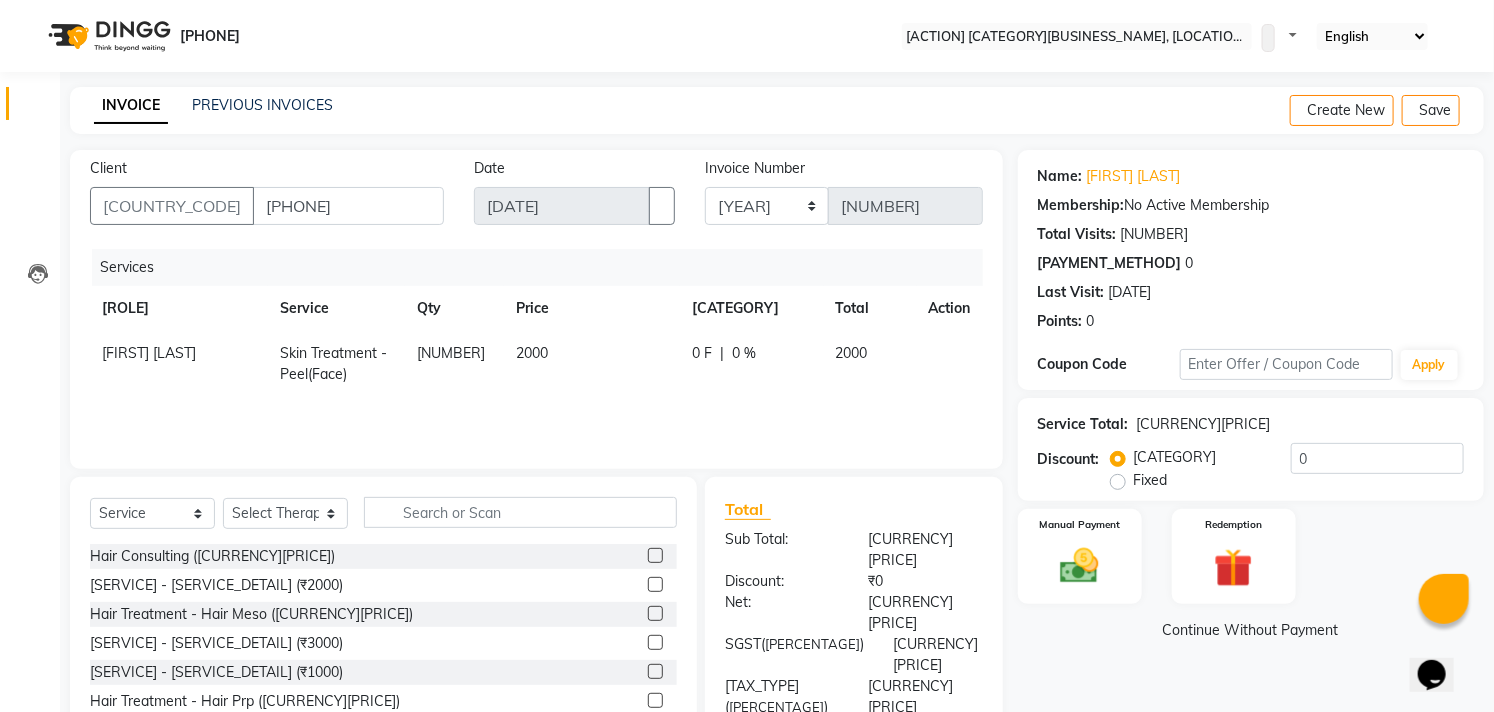 click at bounding box center (38, 108) 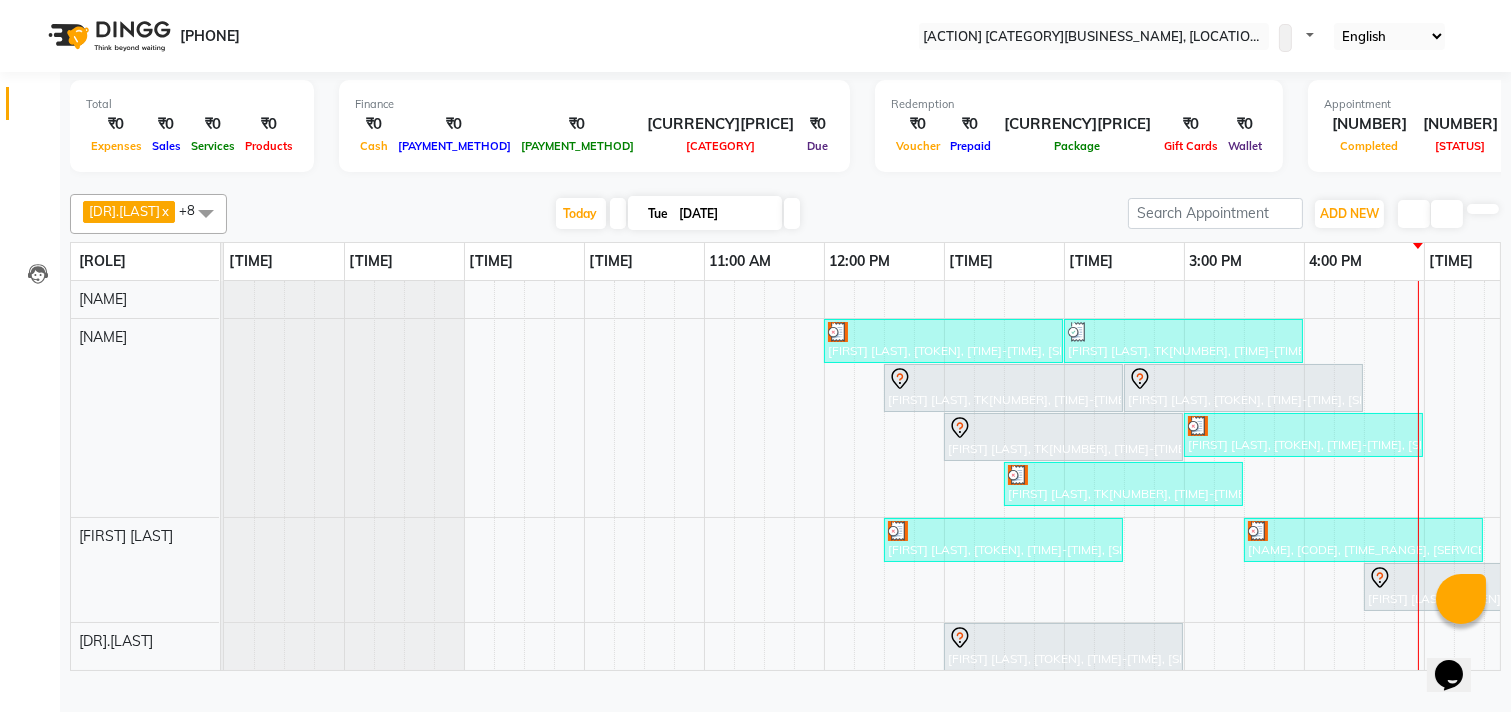 scroll, scrollTop: 0, scrollLeft: 288, axis: horizontal 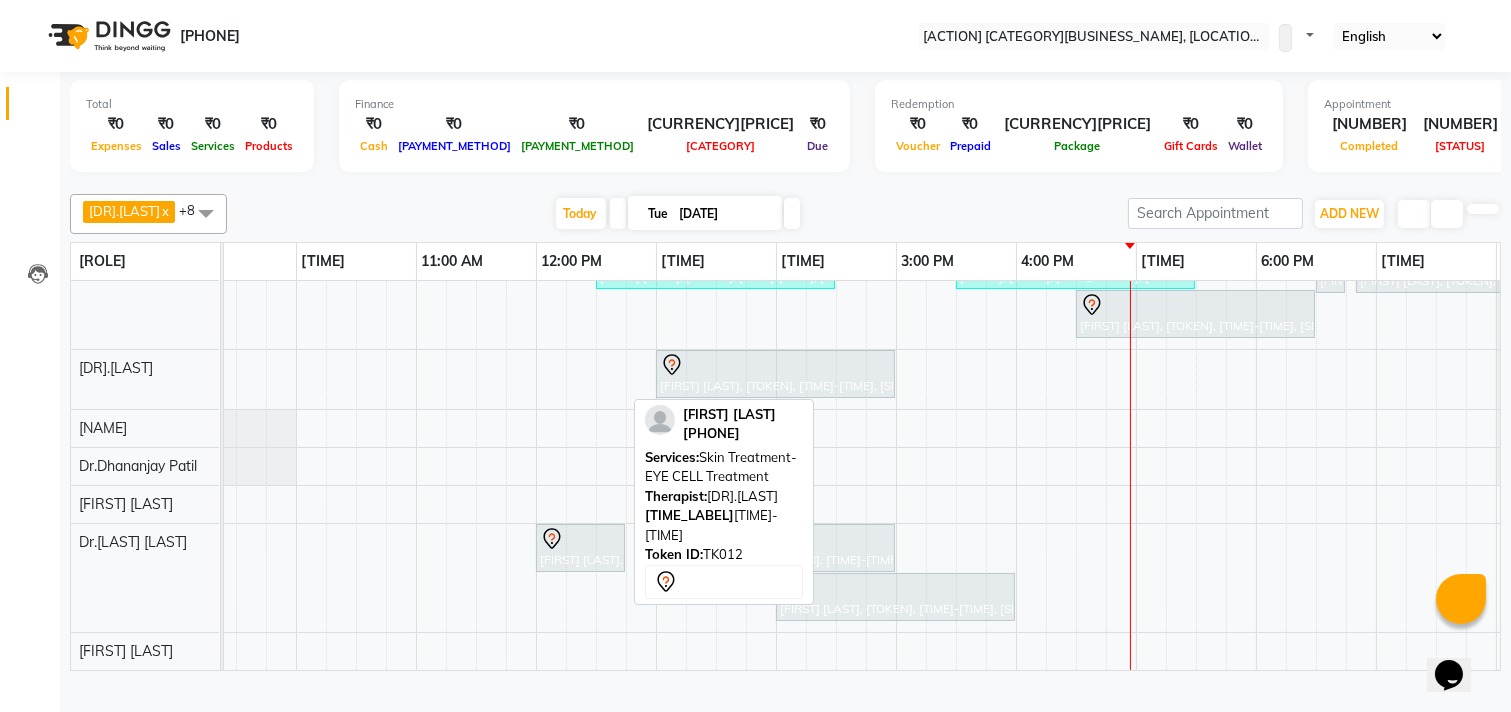 click at bounding box center (715, 106) 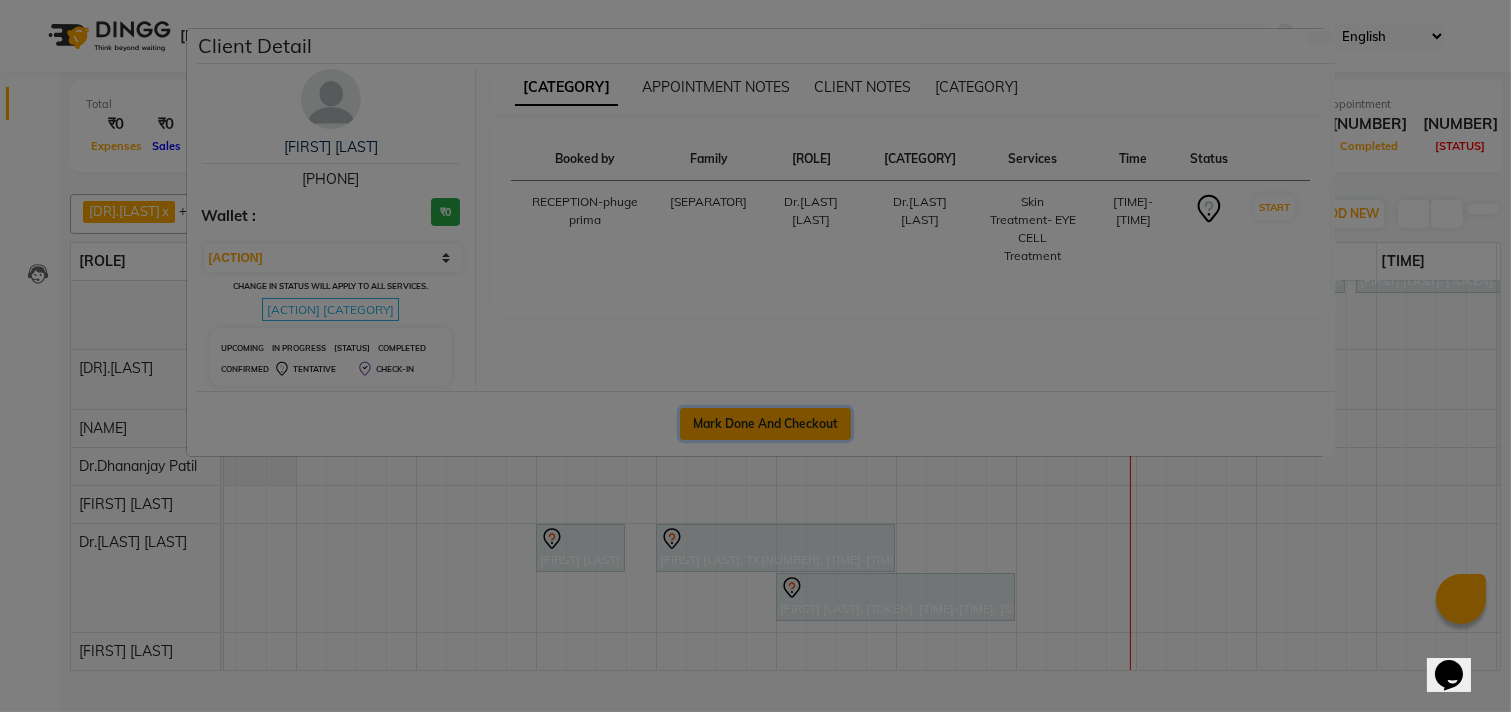 click on "Mark Done And Checkout" at bounding box center (765, 424) 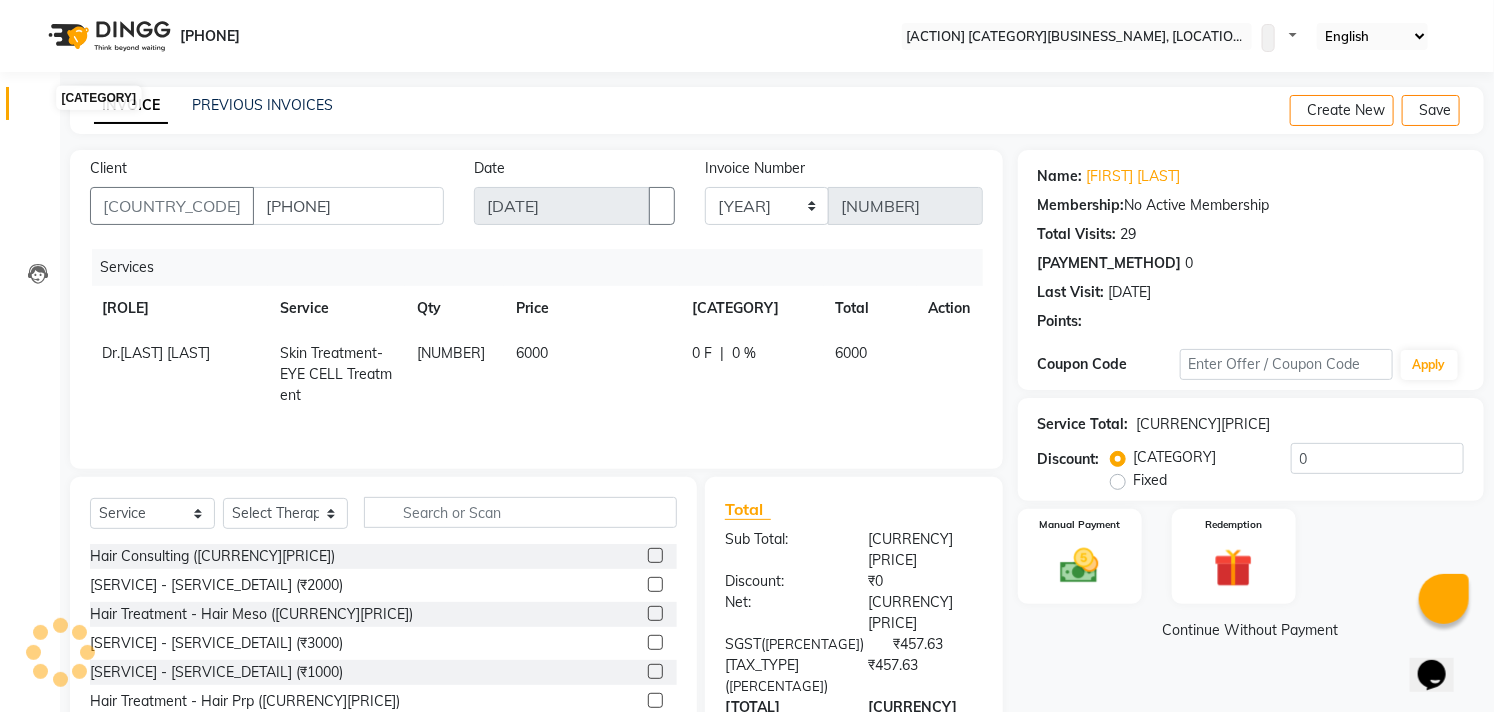 click at bounding box center (38, 108) 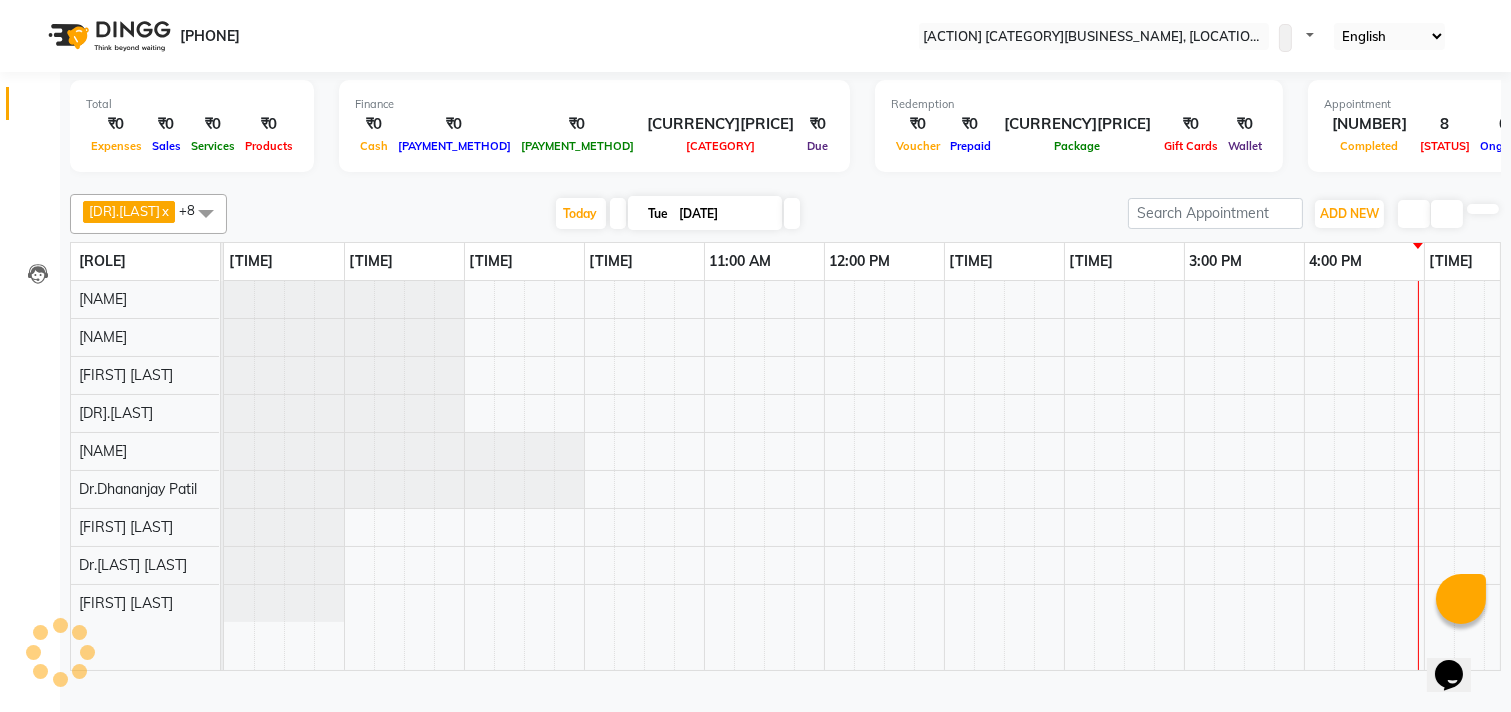 scroll, scrollTop: 0, scrollLeft: 0, axis: both 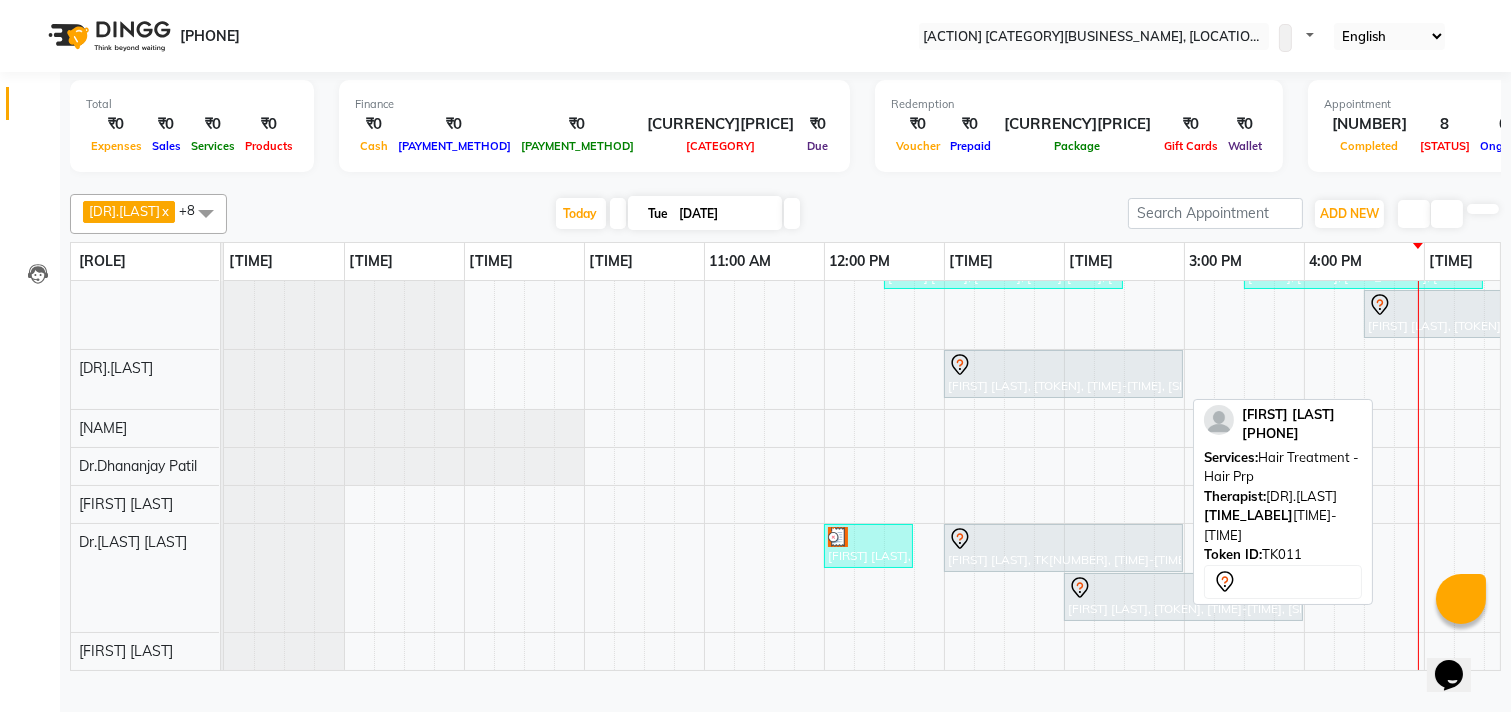 click at bounding box center [900, 106] 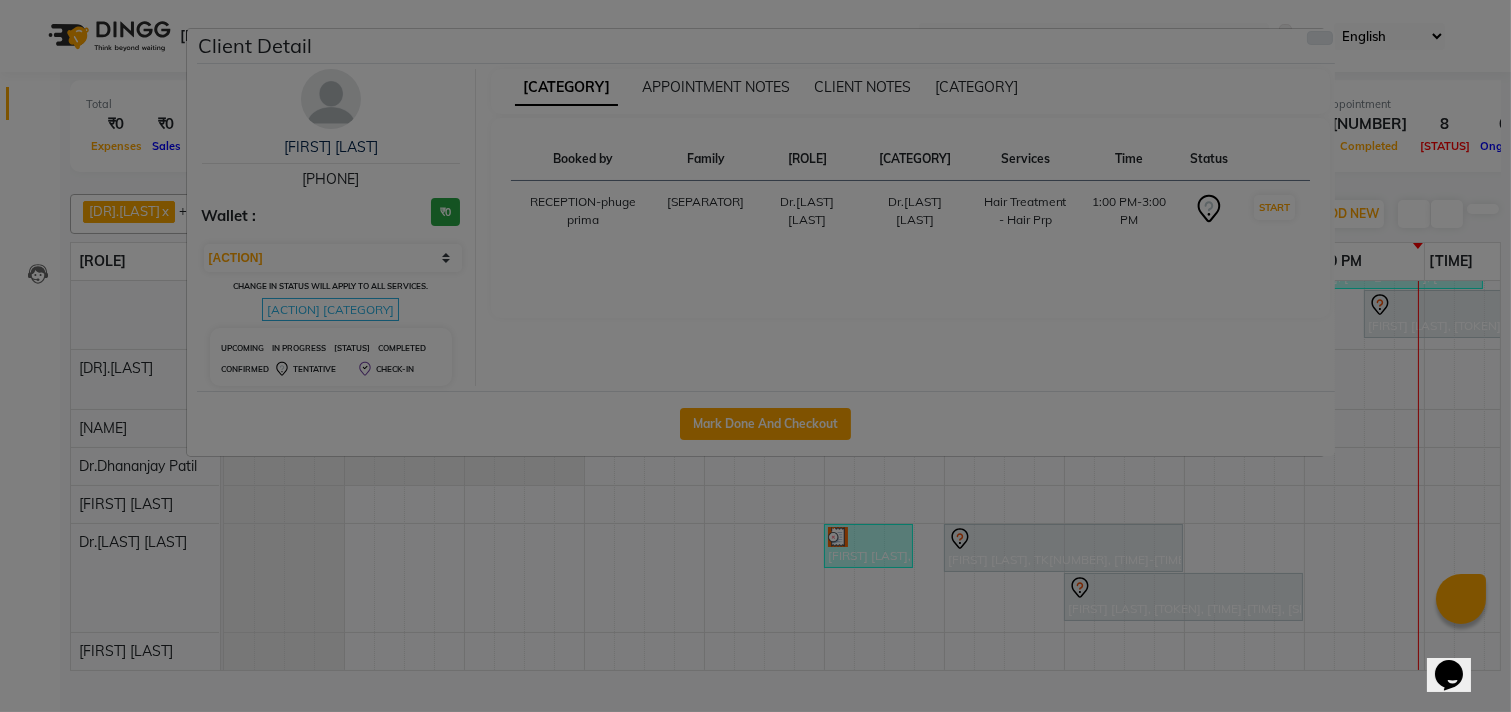 click at bounding box center (1320, 38) 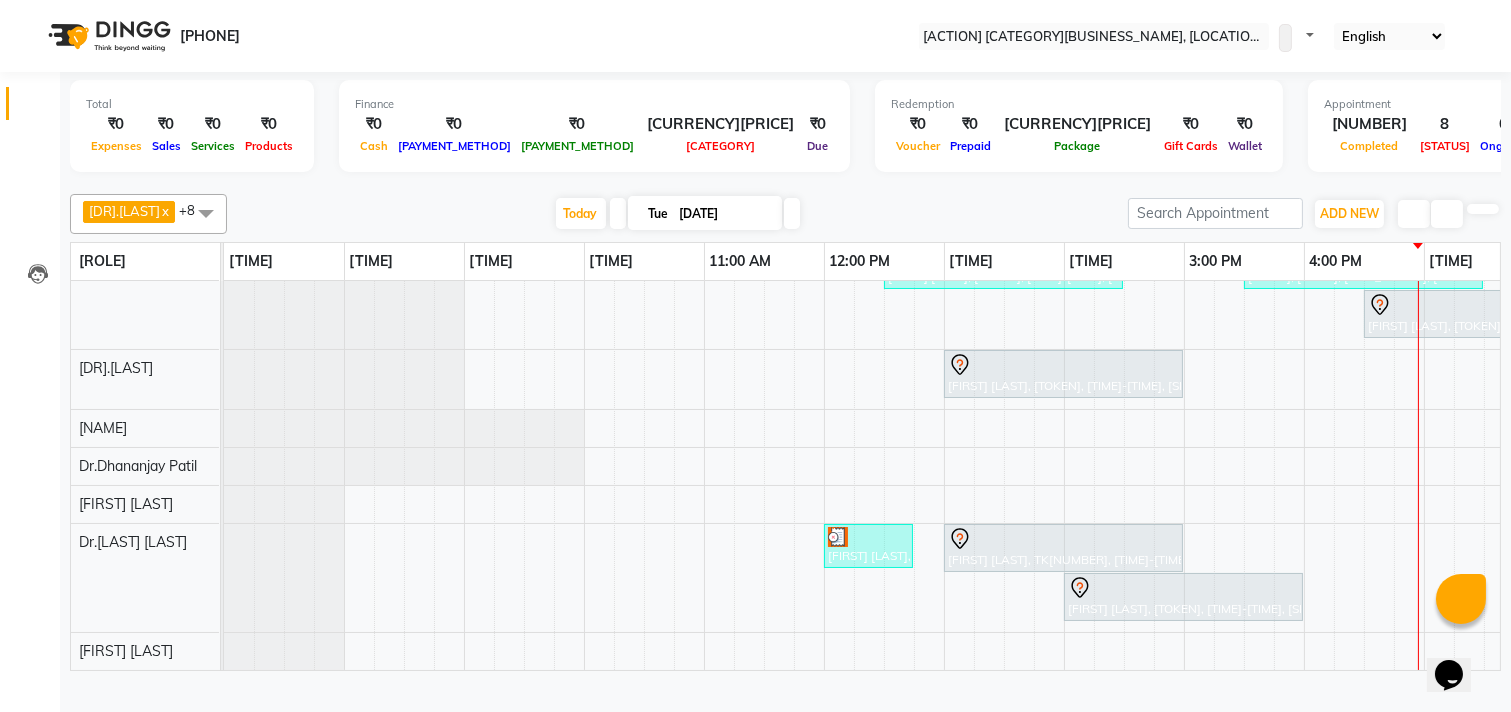 click on "[ACTION]" at bounding box center (50, 725) 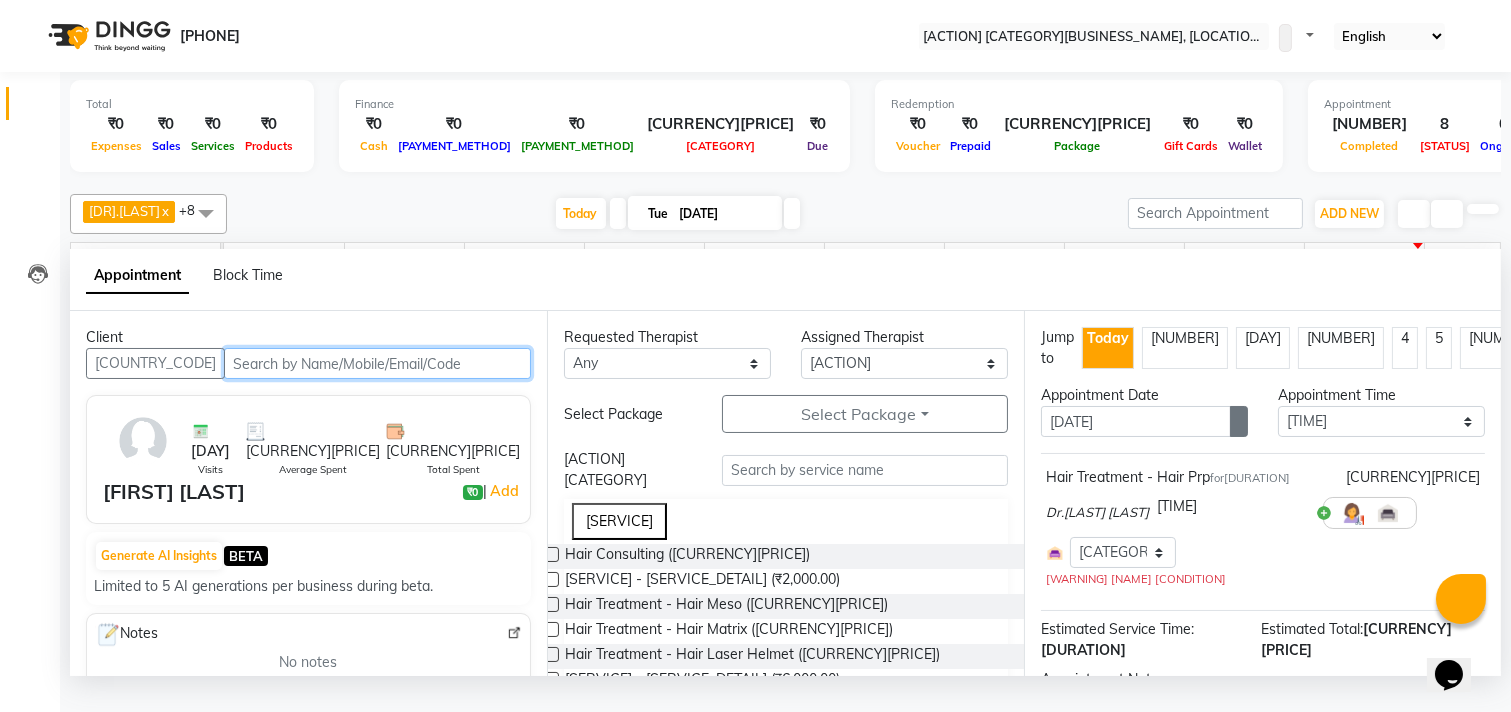 scroll, scrollTop: 0, scrollLeft: 524, axis: horizontal 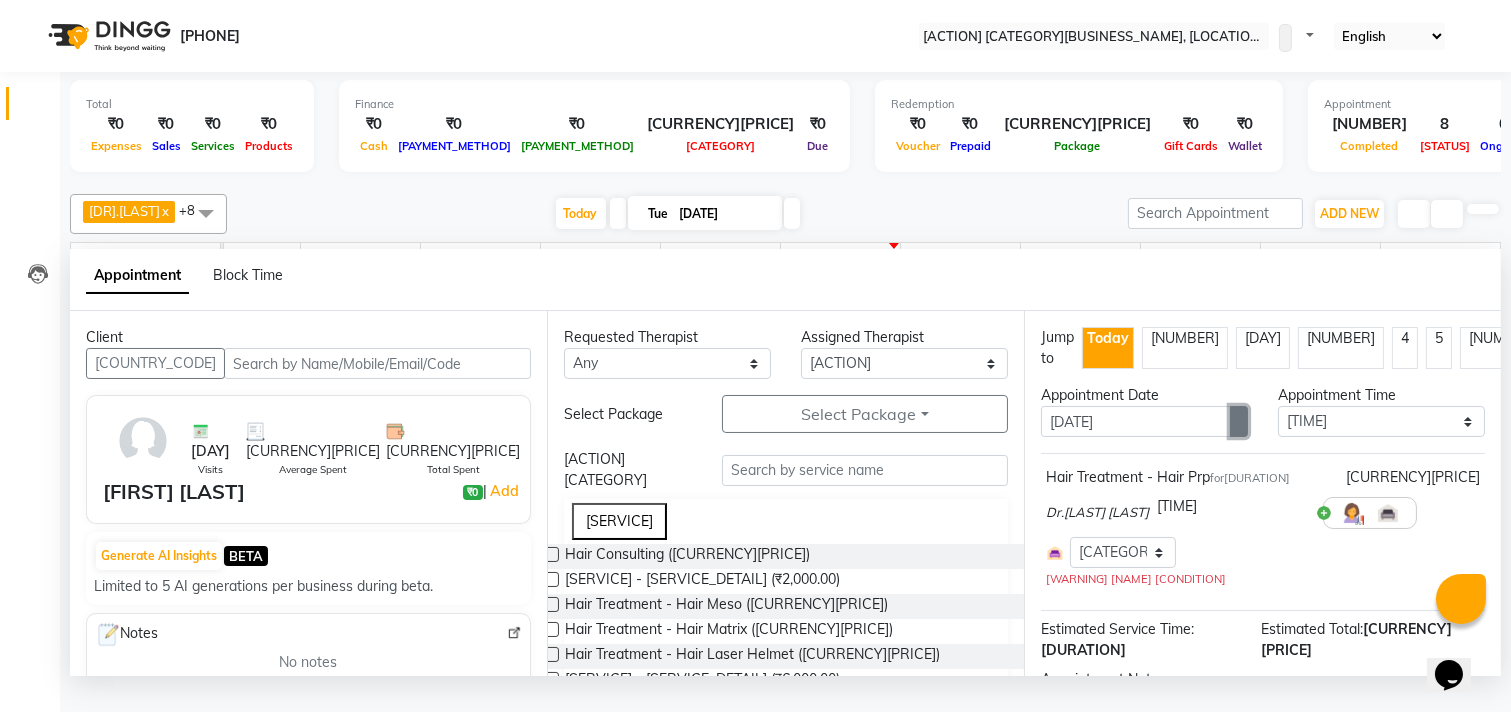 click at bounding box center [1239, 422] 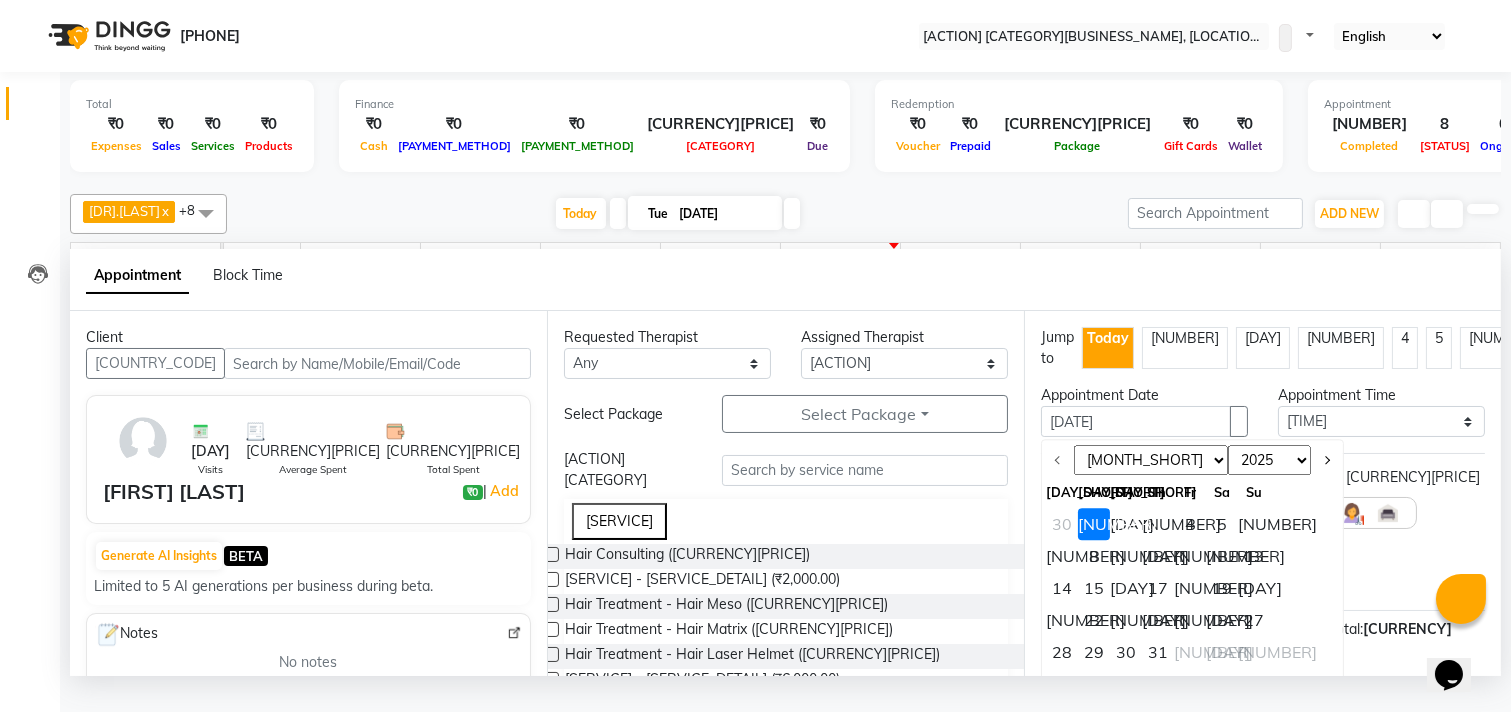 drag, startPoint x: 1180, startPoint y: 577, endPoint x: 1185, endPoint y: 591, distance: 14.866069 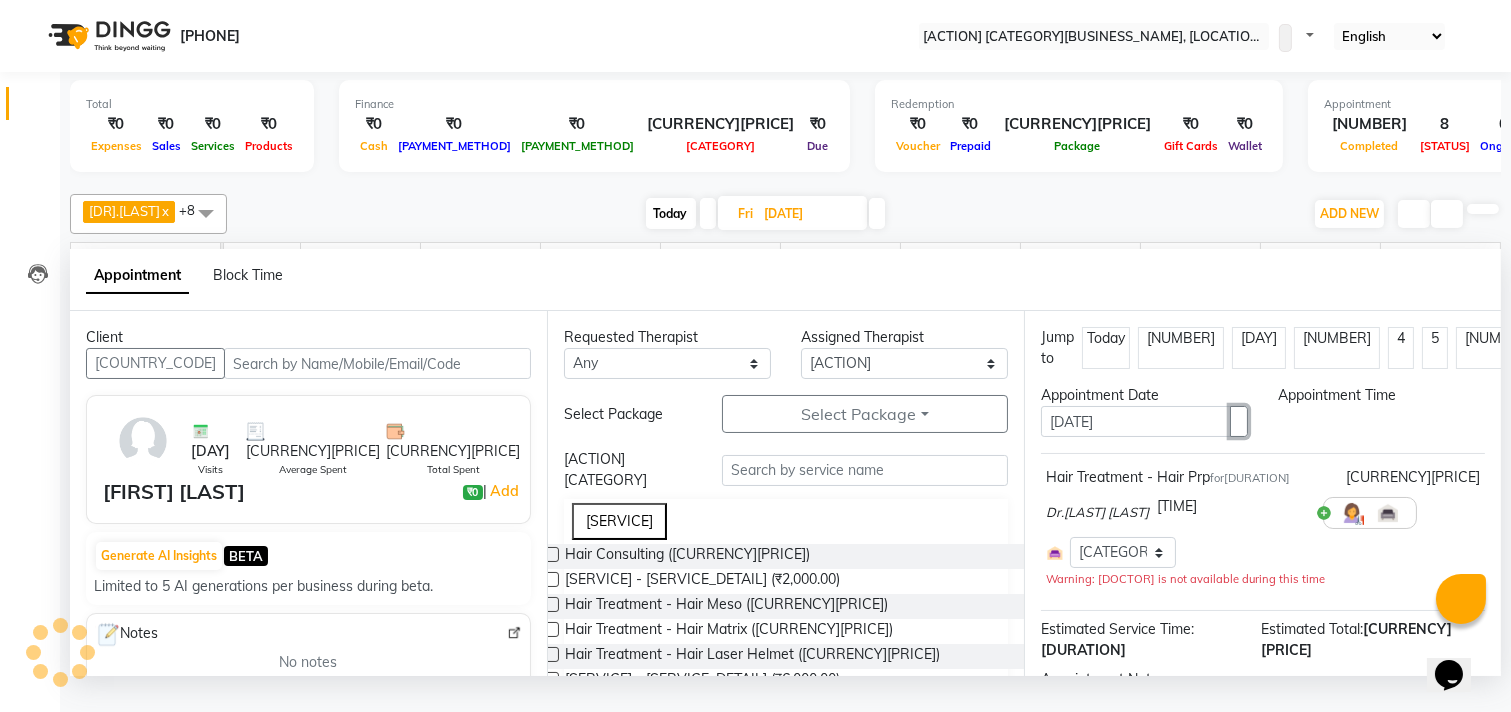 scroll, scrollTop: 0, scrollLeft: 524, axis: horizontal 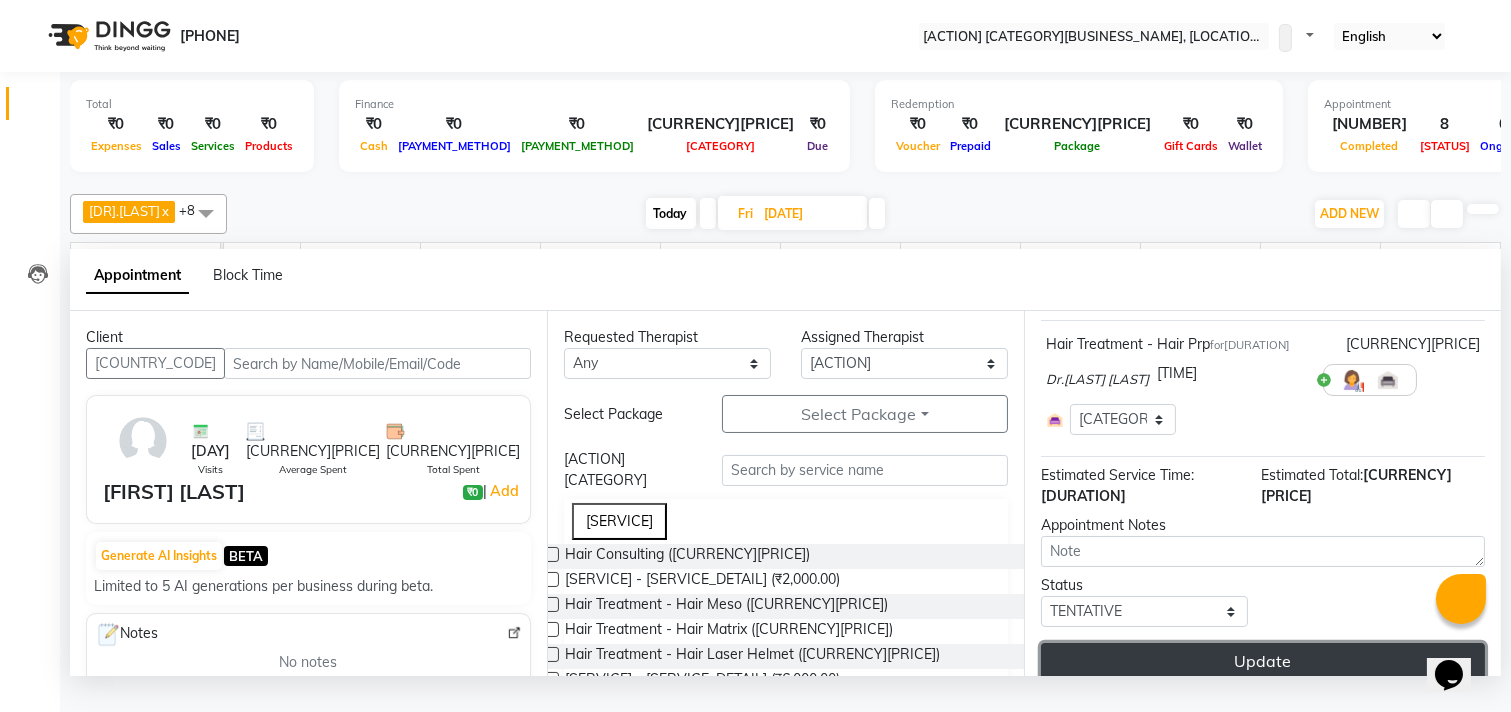 click on "Update" at bounding box center (1263, 661) 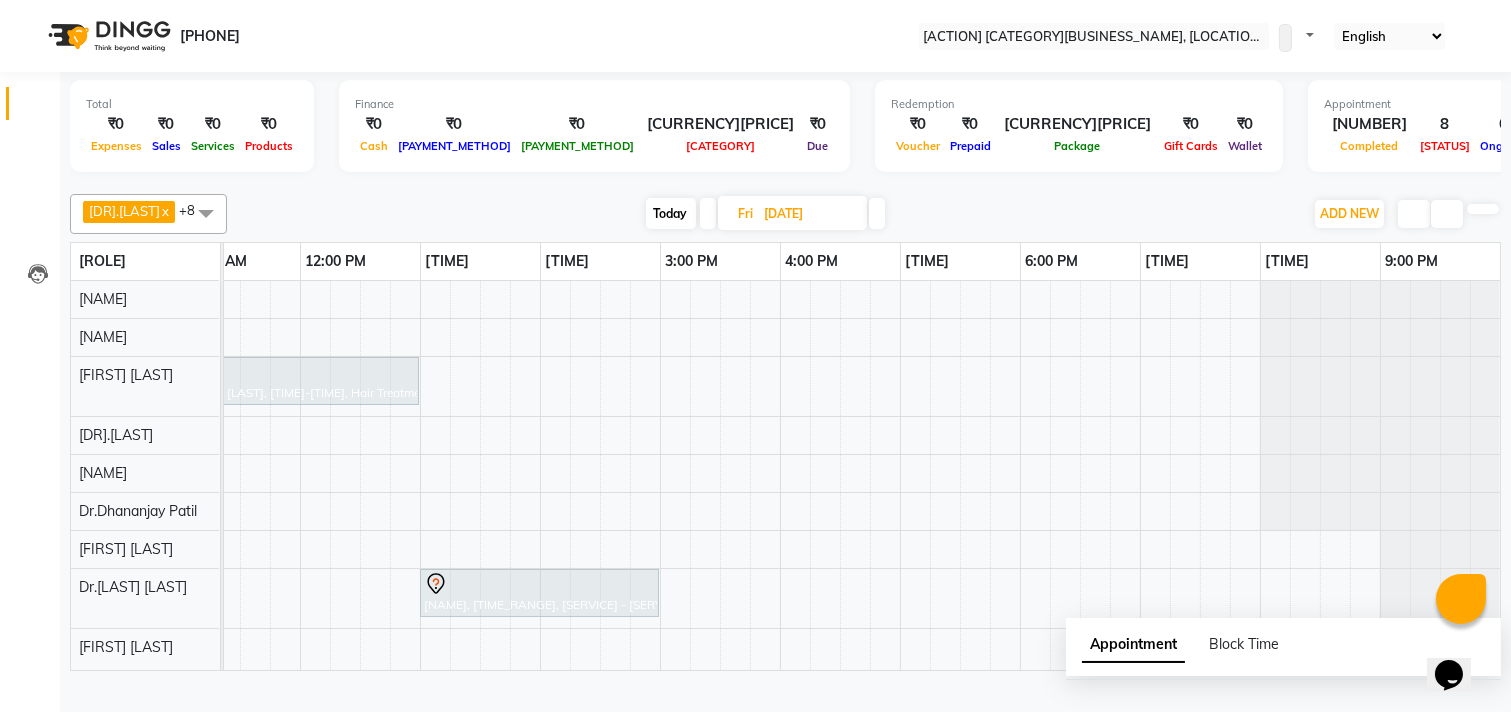 click at bounding box center [739, 213] 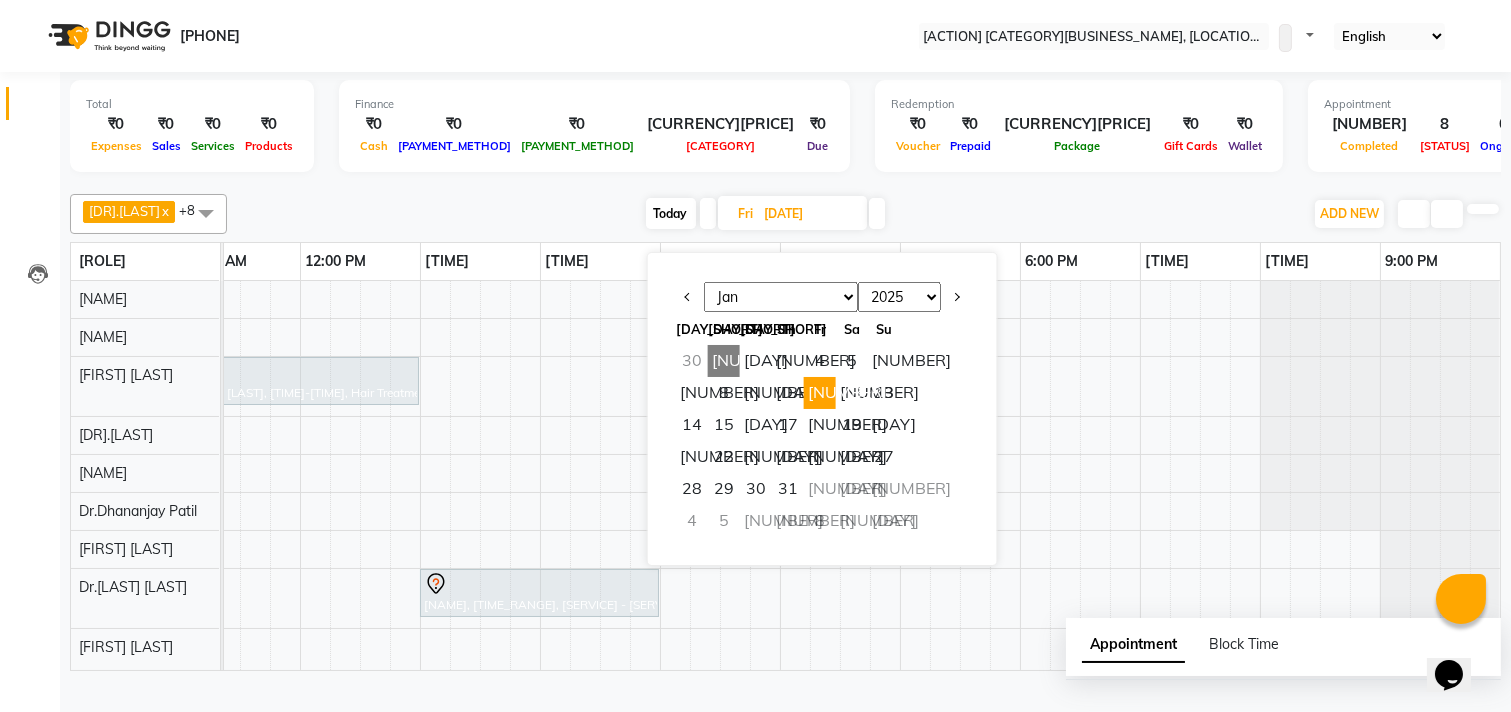 click on "[NUMBER]" at bounding box center (724, 361) 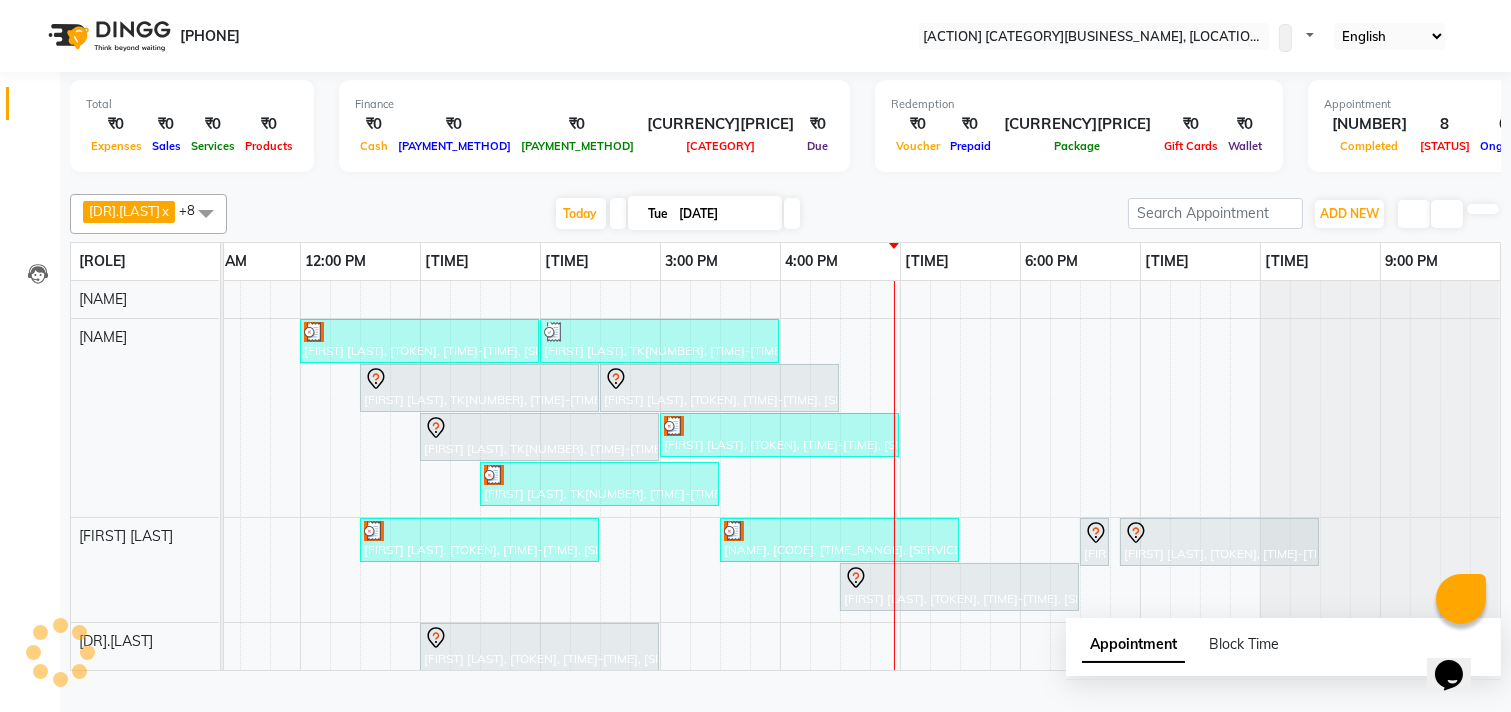 scroll, scrollTop: 0, scrollLeft: 524, axis: horizontal 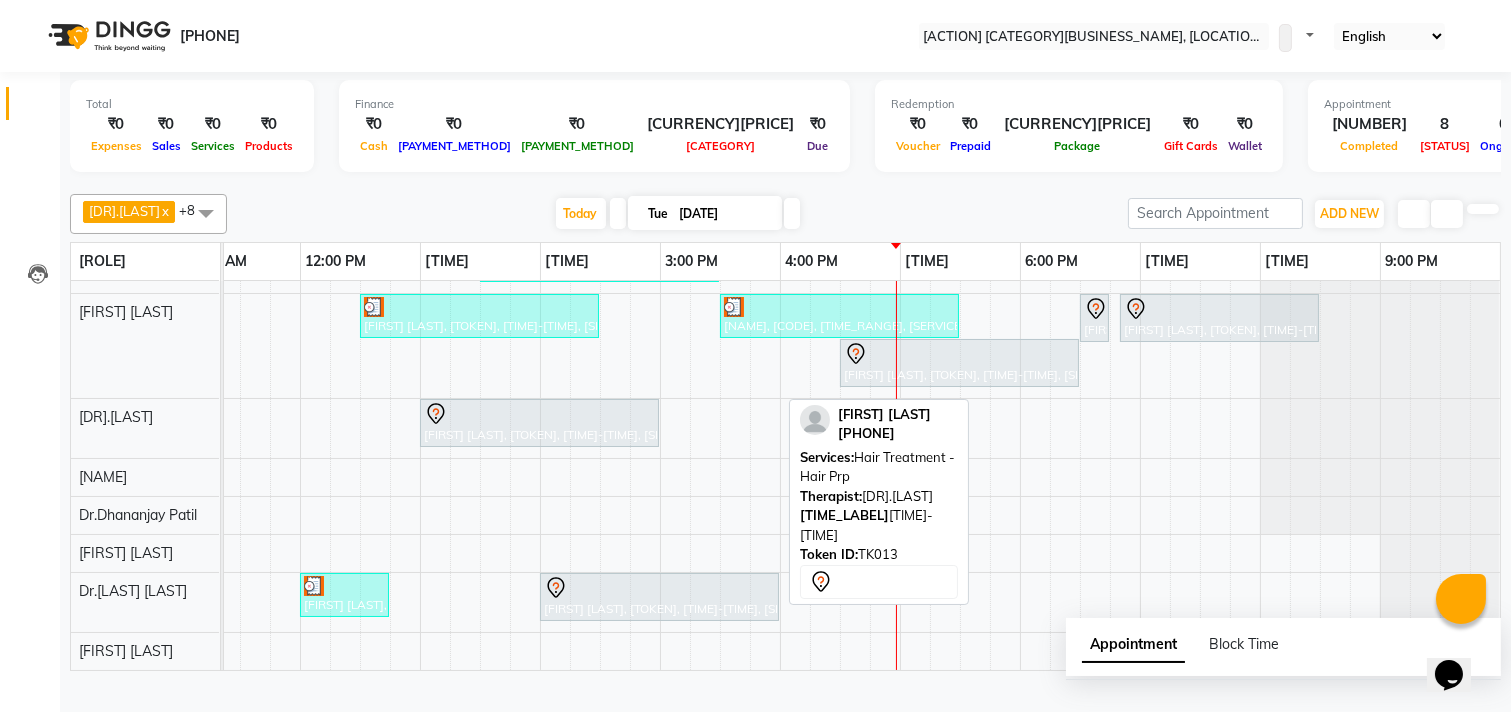 click at bounding box center (376, 155) 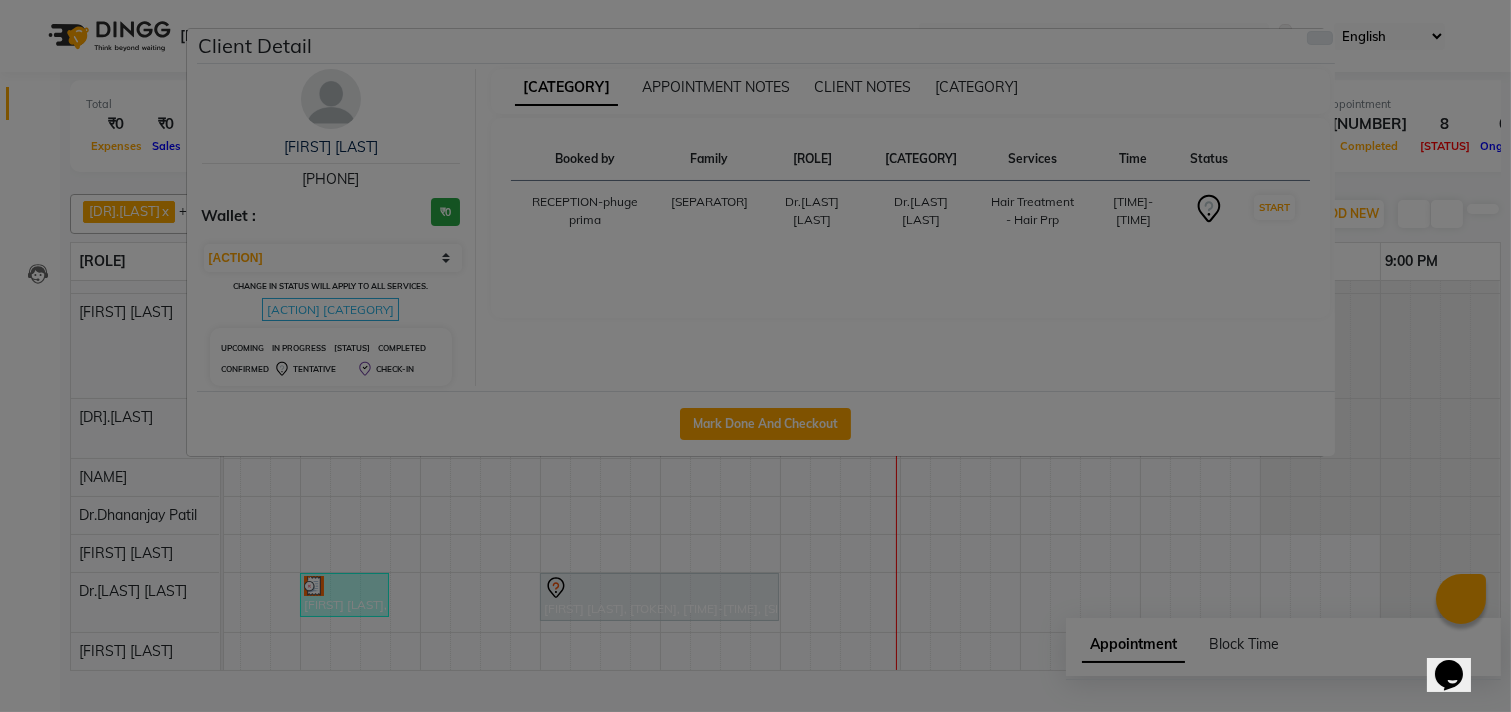 click at bounding box center [1320, 38] 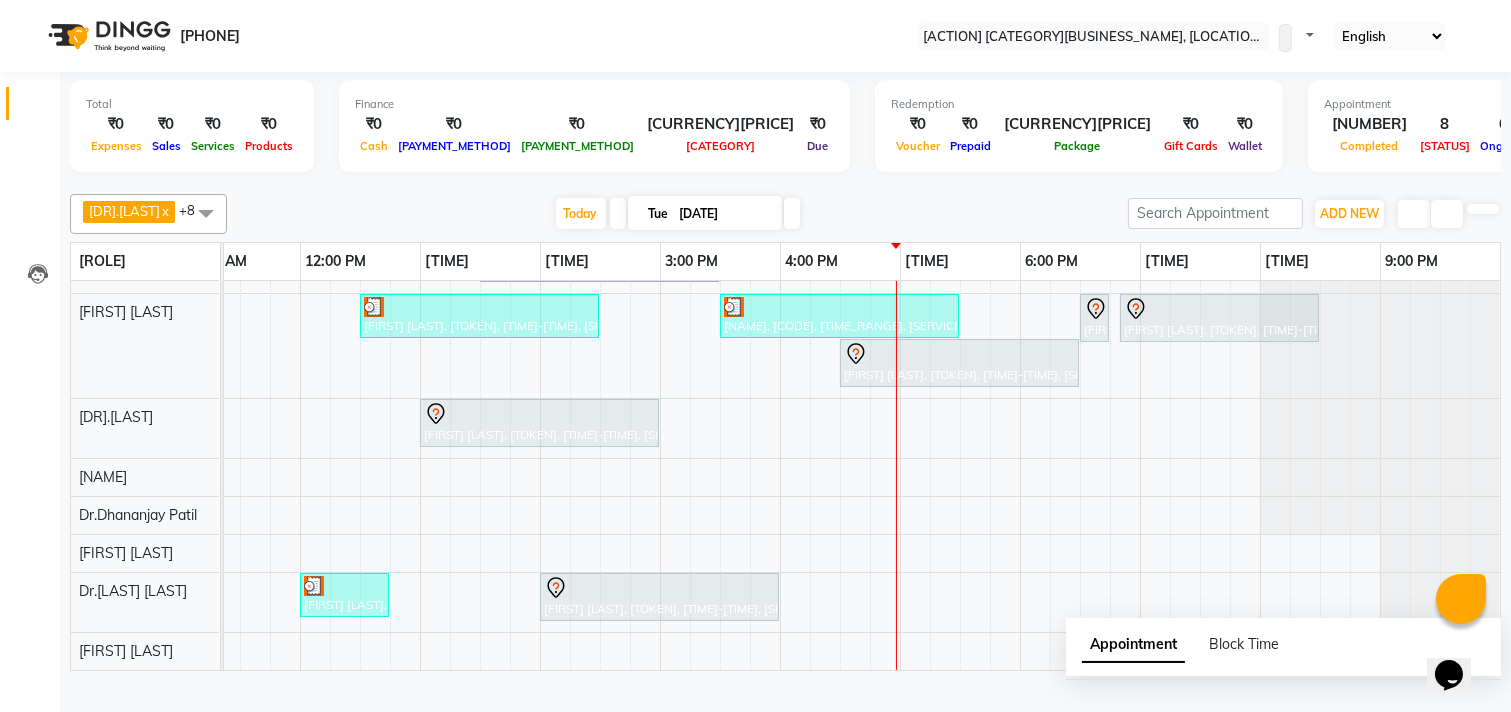 click on "[STATUS]" at bounding box center (50, 725) 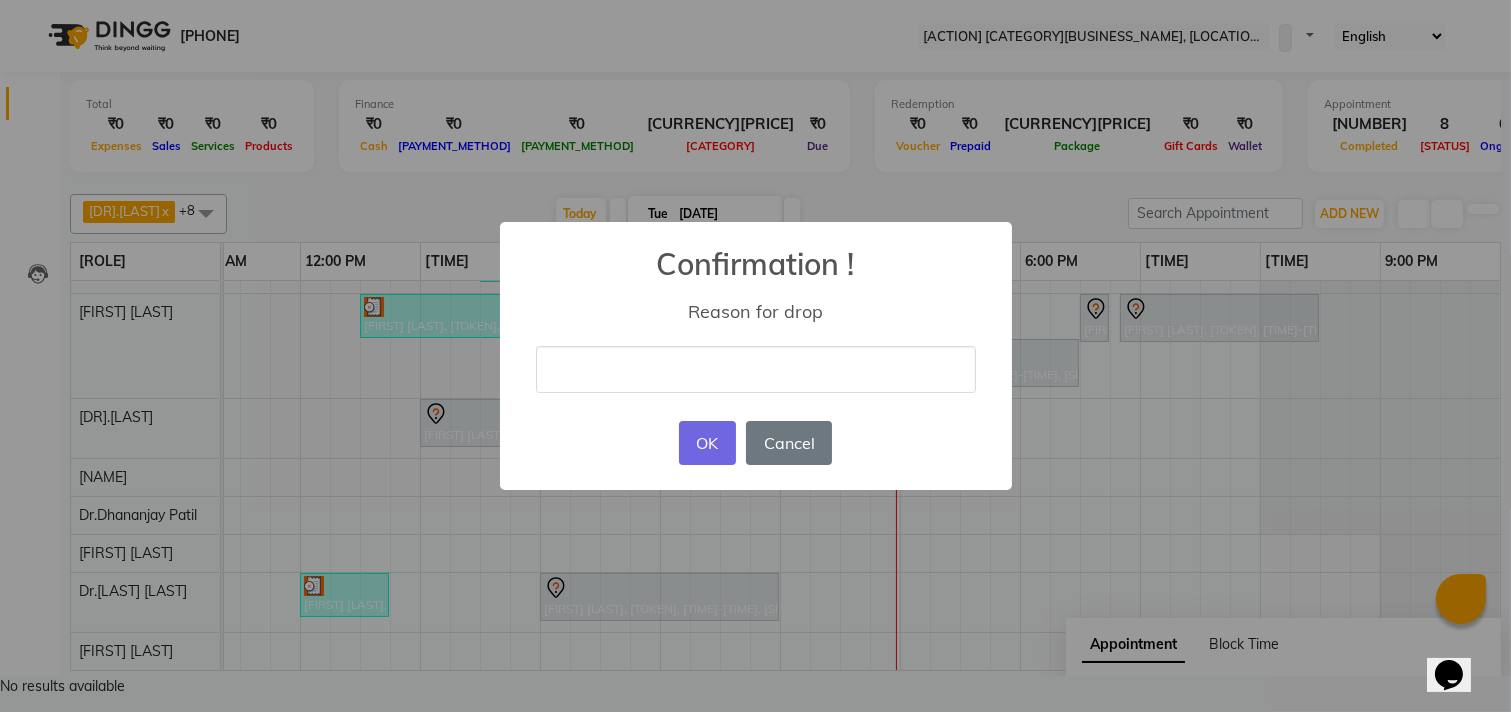 click at bounding box center (756, 369) 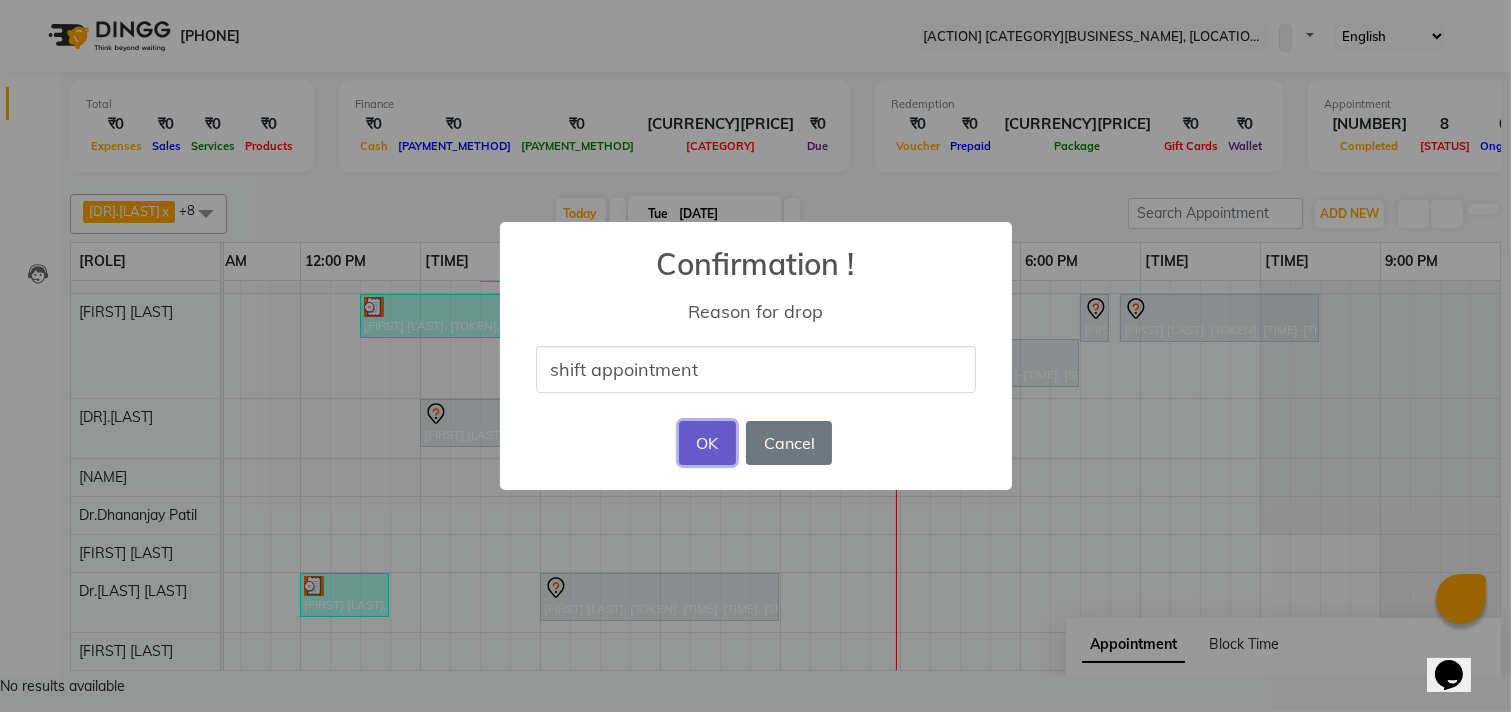 click on "OK" at bounding box center [707, 443] 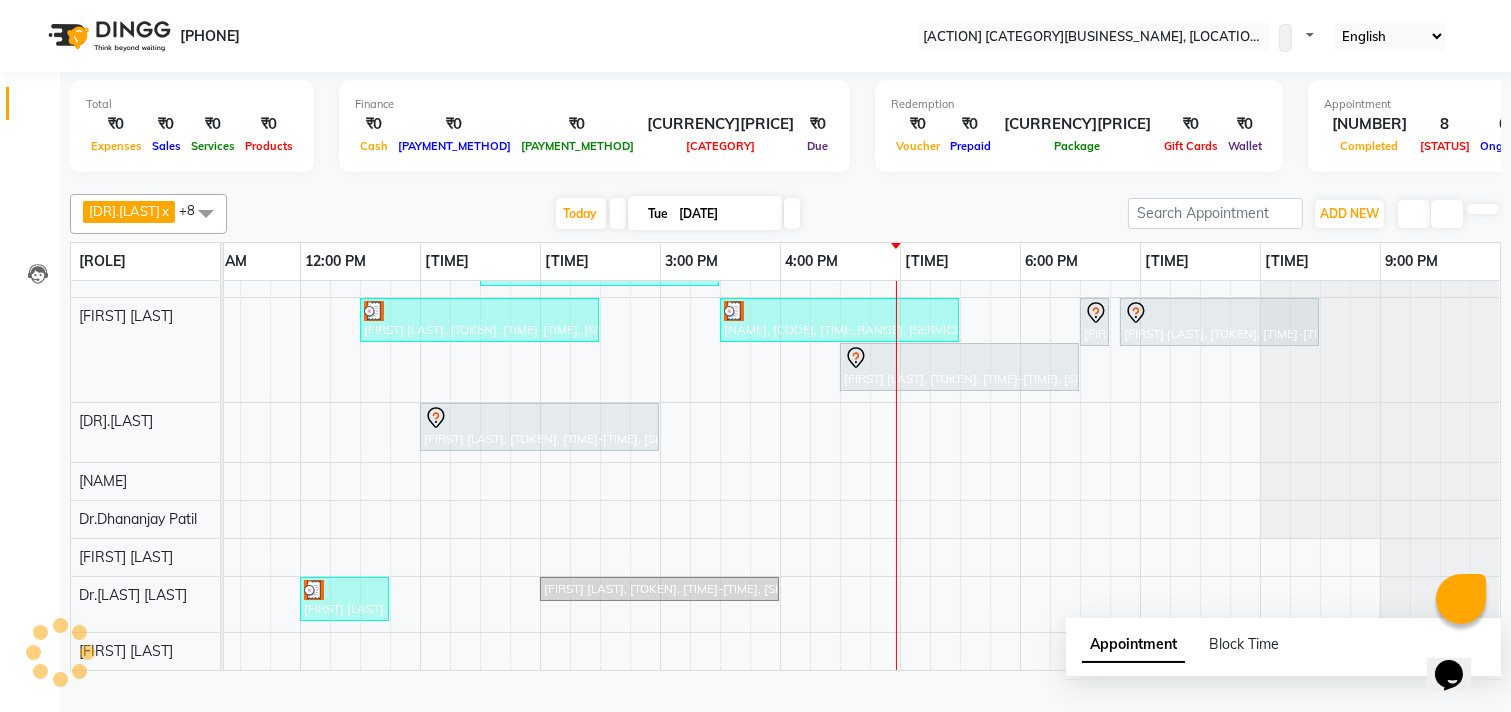 scroll, scrollTop: 237, scrollLeft: 0, axis: vertical 